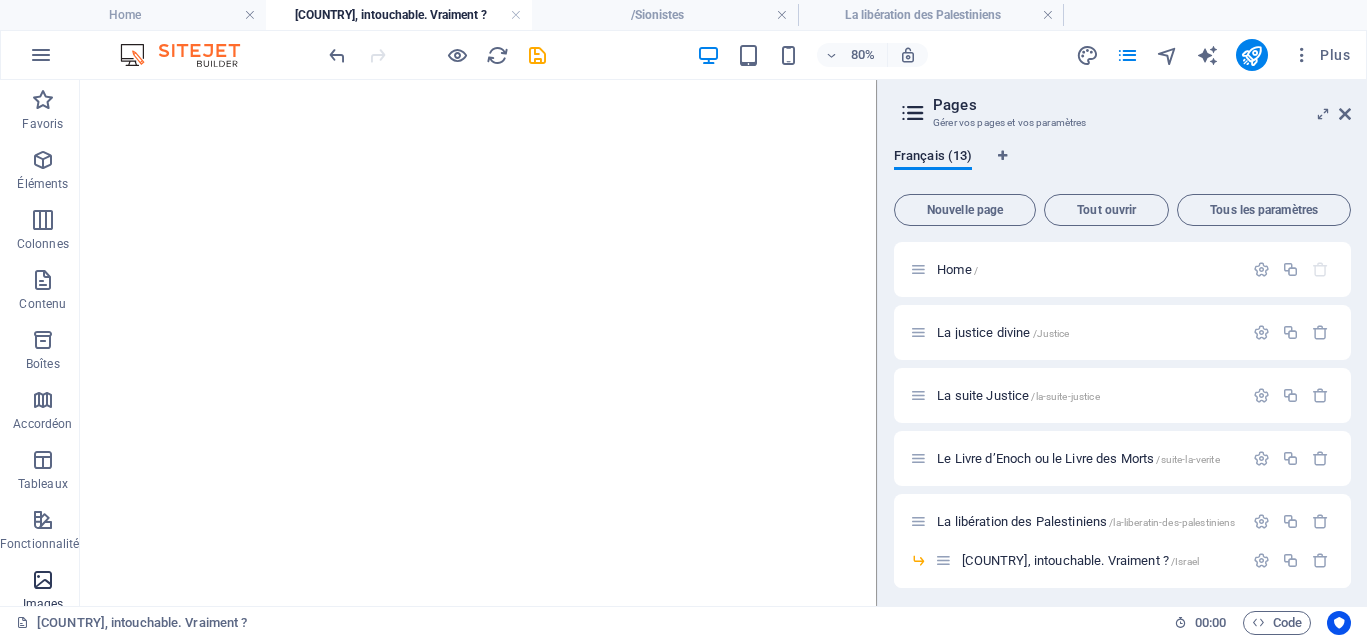 scroll, scrollTop: 0, scrollLeft: 0, axis: both 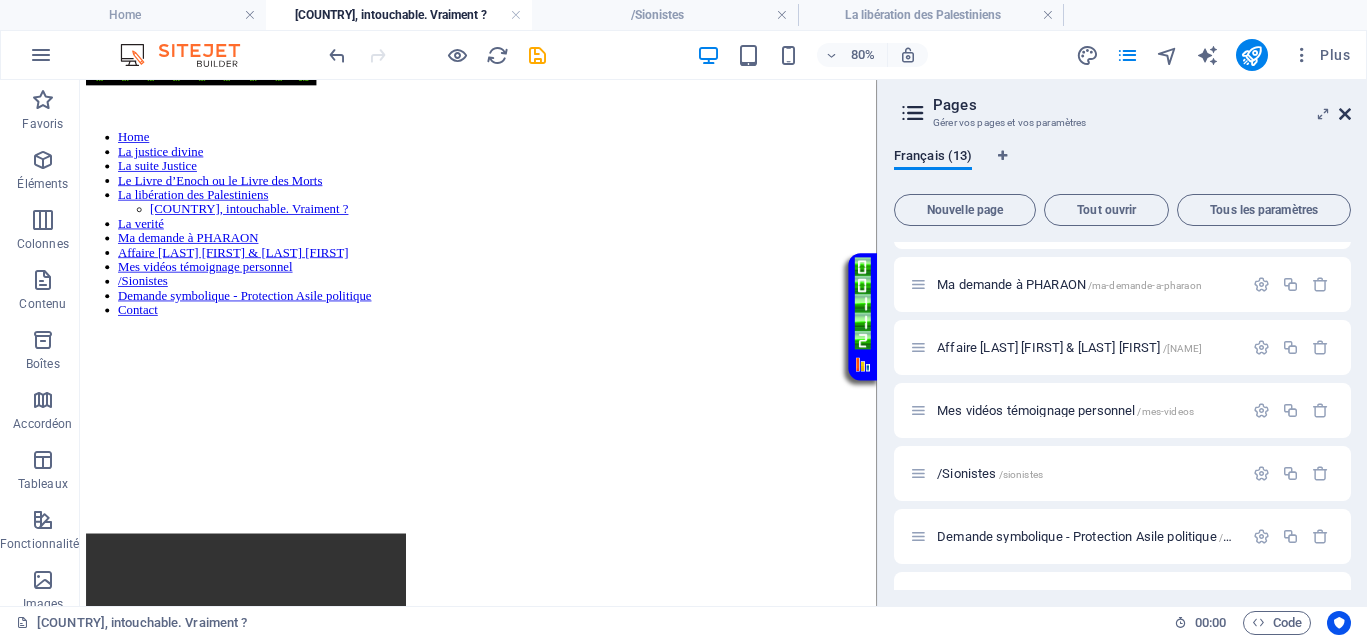 click at bounding box center [1345, 114] 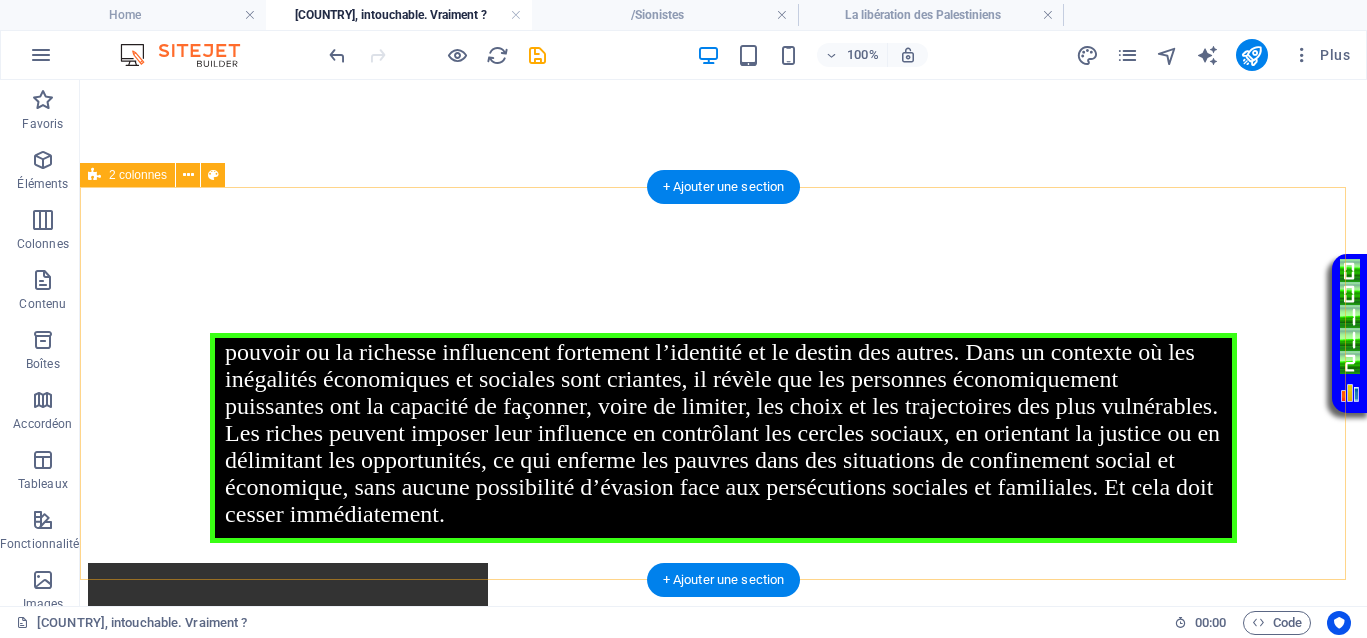 scroll, scrollTop: 1040, scrollLeft: 0, axis: vertical 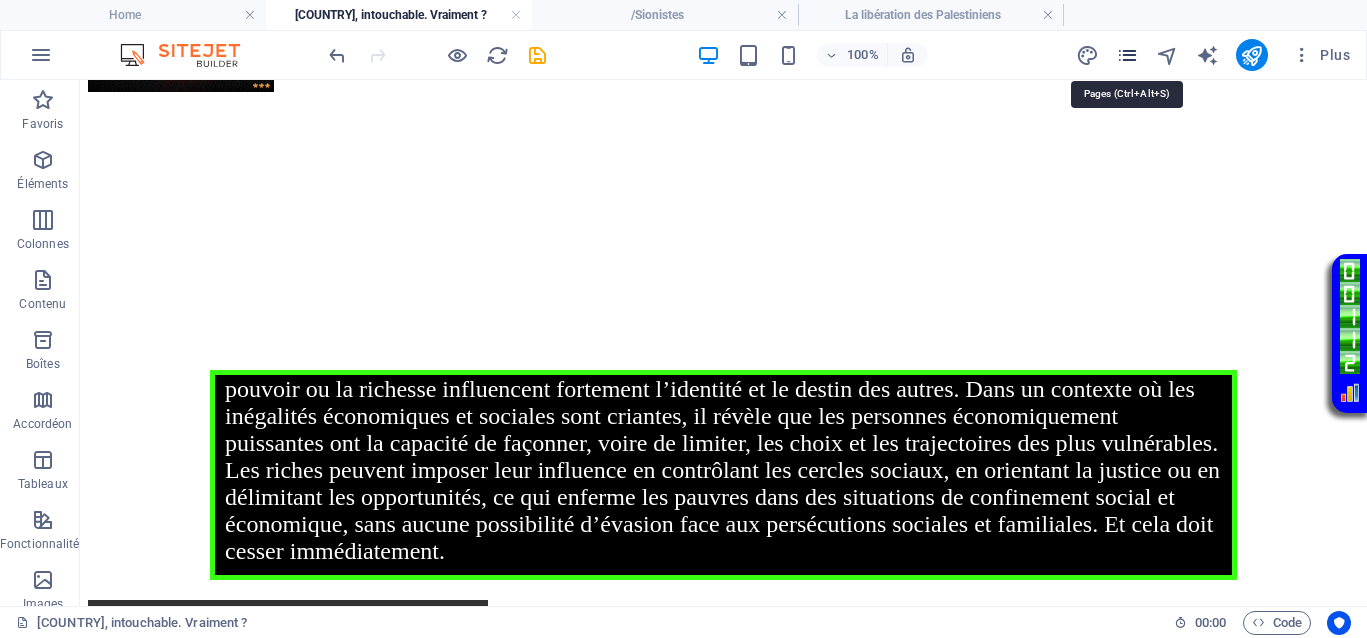 click at bounding box center [1127, 55] 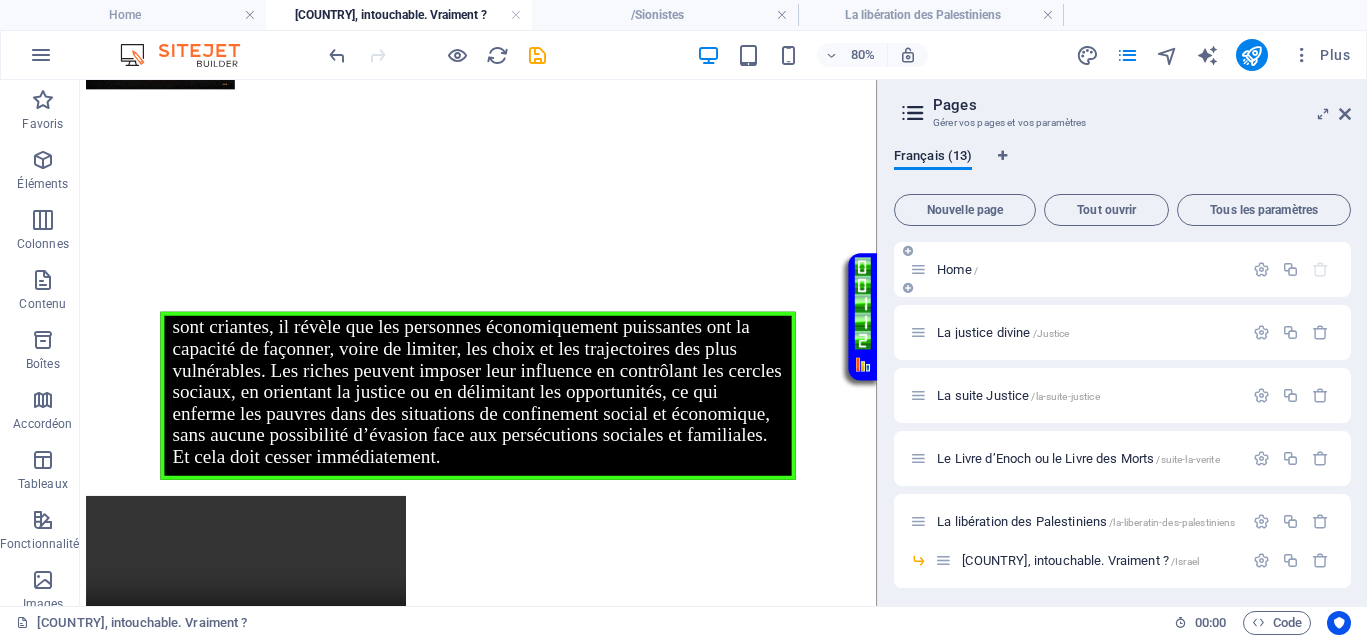 scroll, scrollTop: 1033, scrollLeft: 0, axis: vertical 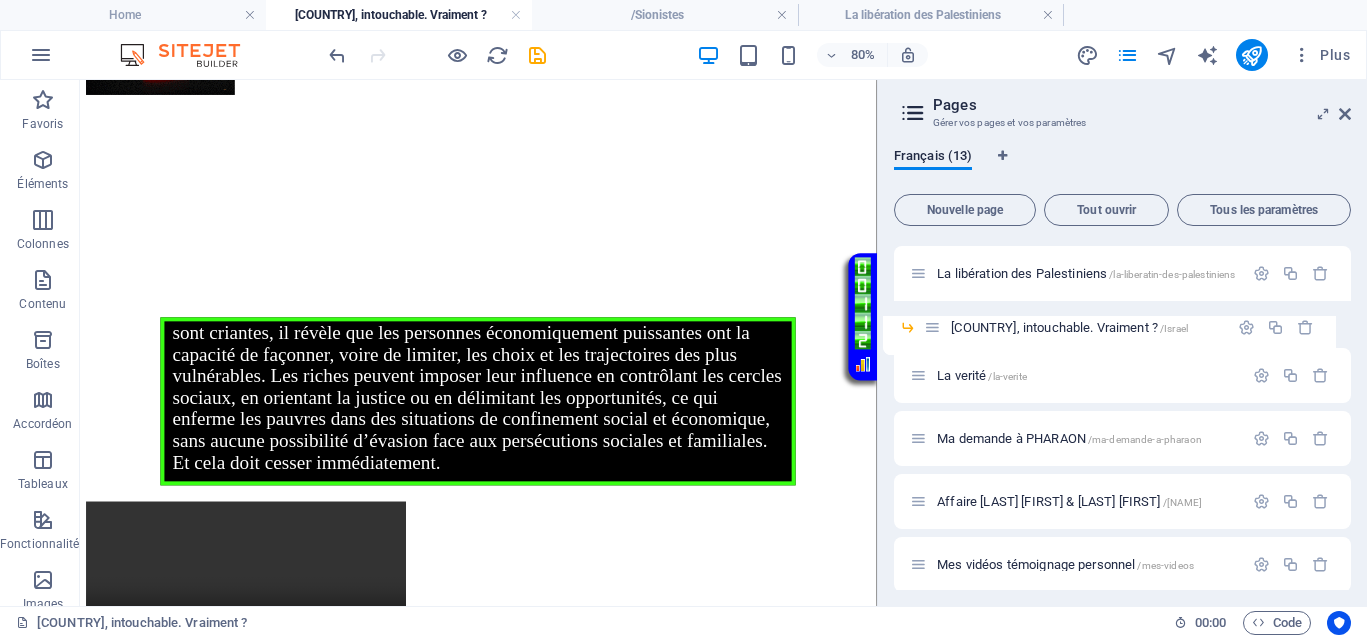 drag, startPoint x: 947, startPoint y: 310, endPoint x: 924, endPoint y: 334, distance: 33.24154 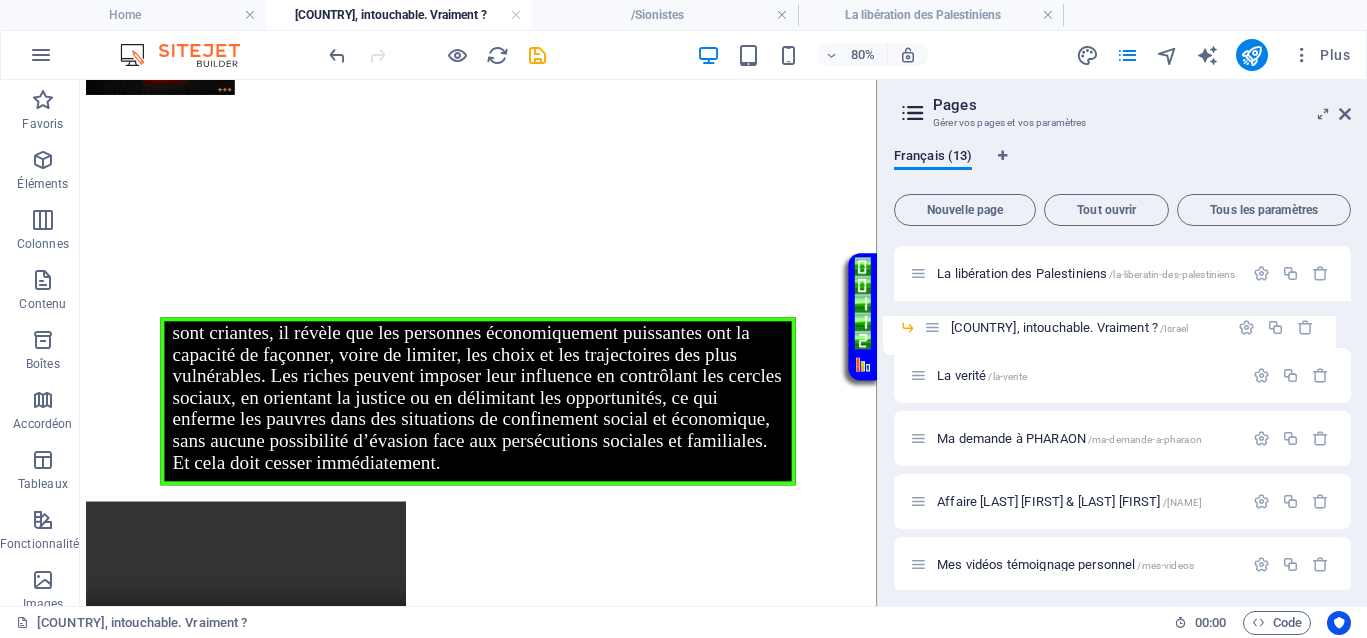 click on "Home / La justice divine /Justice La suite Justice /la-suite-justice Le Livre d’Enoch ou le Livre des Morts /suite-la-verite La libération des Palestiniens /la-liberatin-des-palestiniens Israël, intouchable. Vraiment ? /Israel La verité /la-verite Ma demande à PHARAON /ma-demande-a-pharaon Affaire [LAST] [FIRST] & [LAST] [FIRST] /Justice[NAME] Mes vidéos témoignage personnel /mes-videos /Sionistes /sionistes Demande symbolique  - Protection Asile politique /Politique Contact /Contact" at bounding box center (1122, 368) 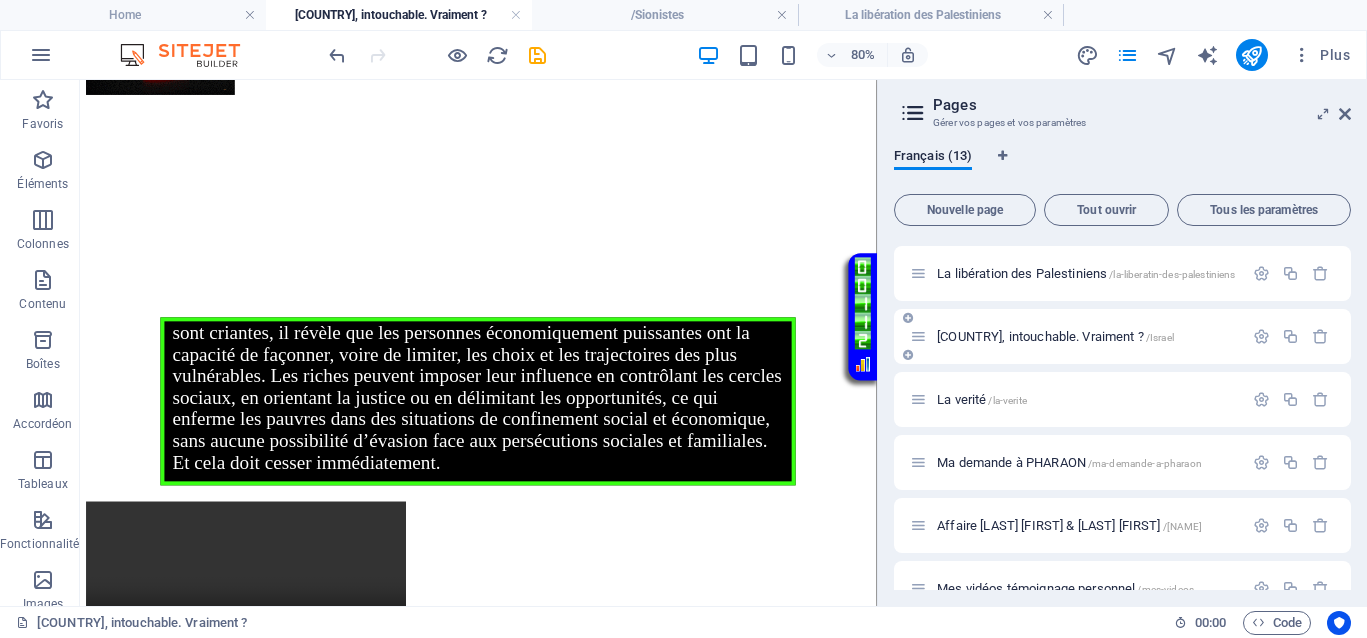 click on "Israël, intouchable. Vraiment ? /Israel" at bounding box center [1076, 336] 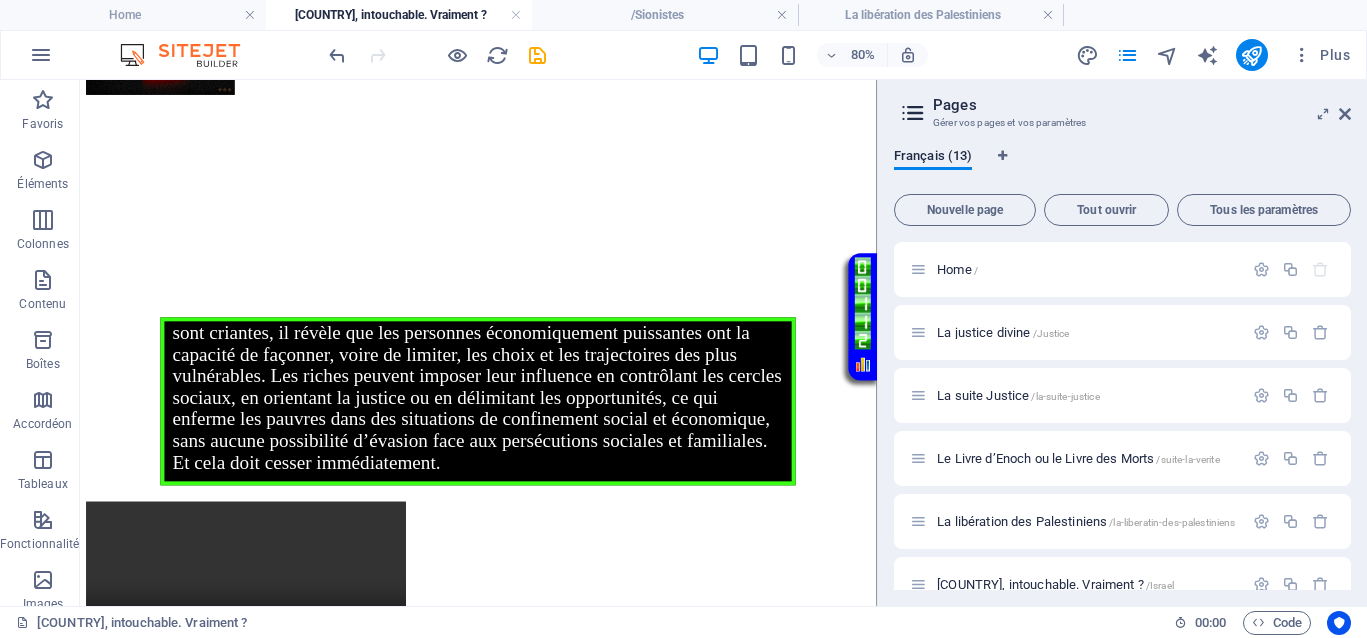scroll, scrollTop: 125, scrollLeft: 0, axis: vertical 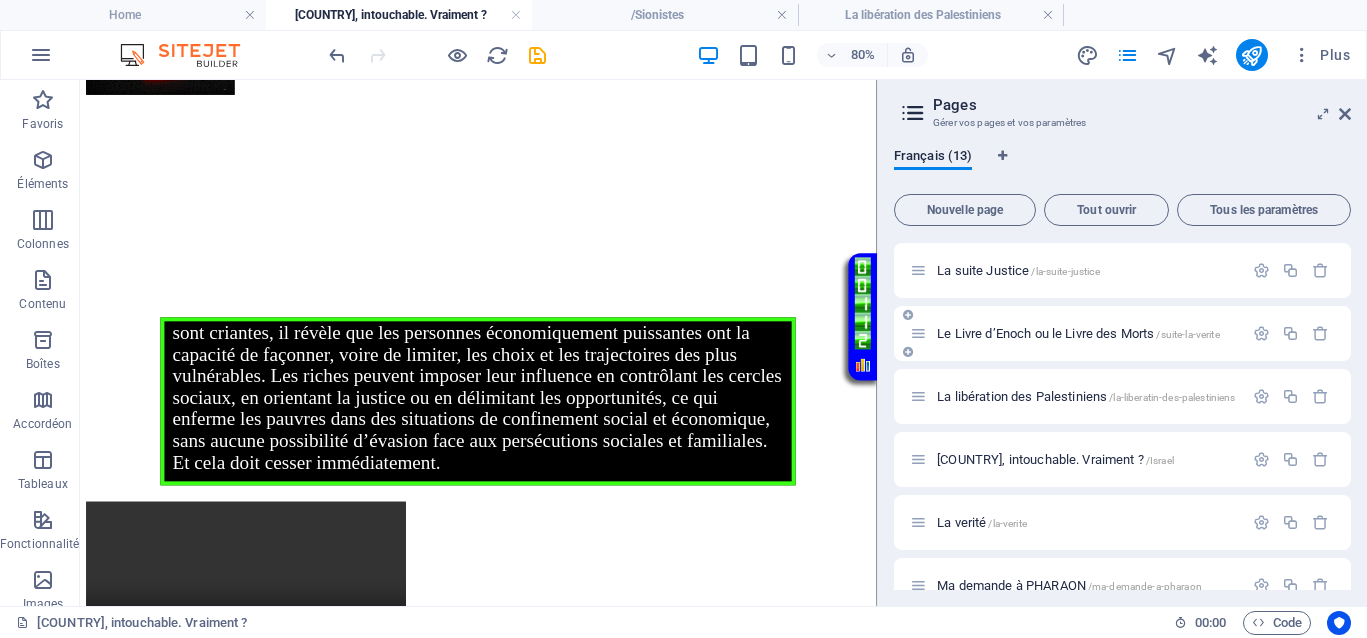 click on "Le Livre d’Enoch ou le Livre des Morts /suite-la-verite" at bounding box center [1078, 333] 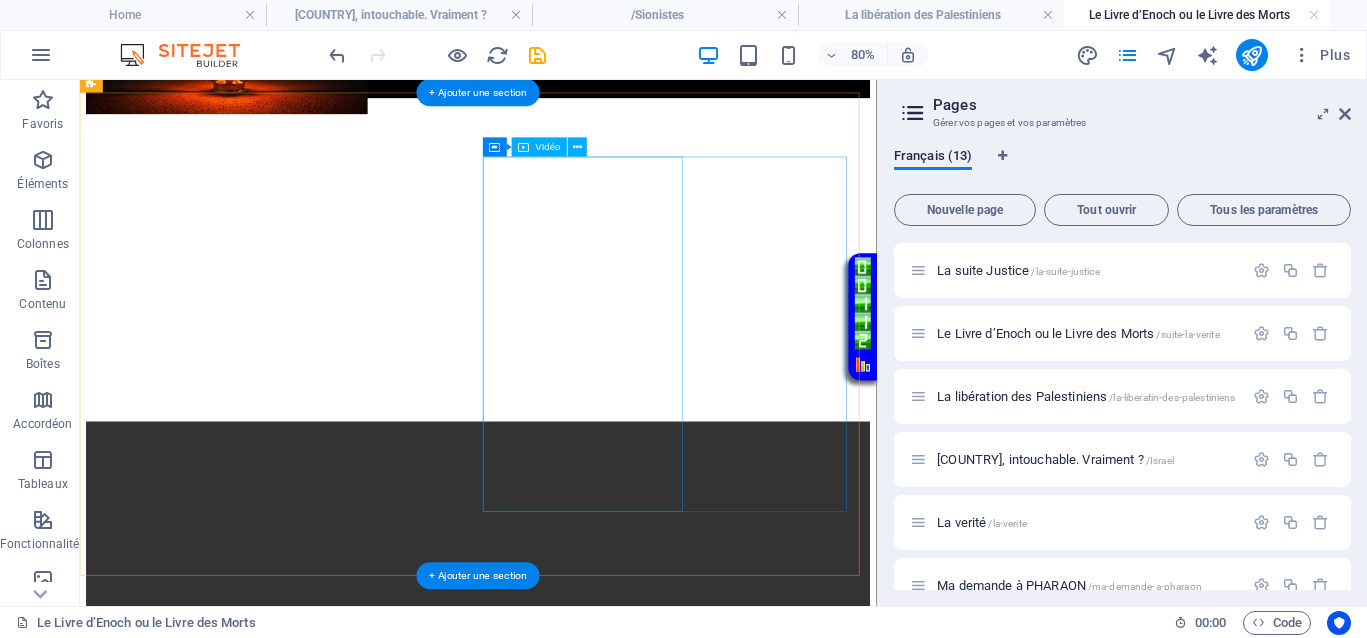 scroll, scrollTop: 875, scrollLeft: 0, axis: vertical 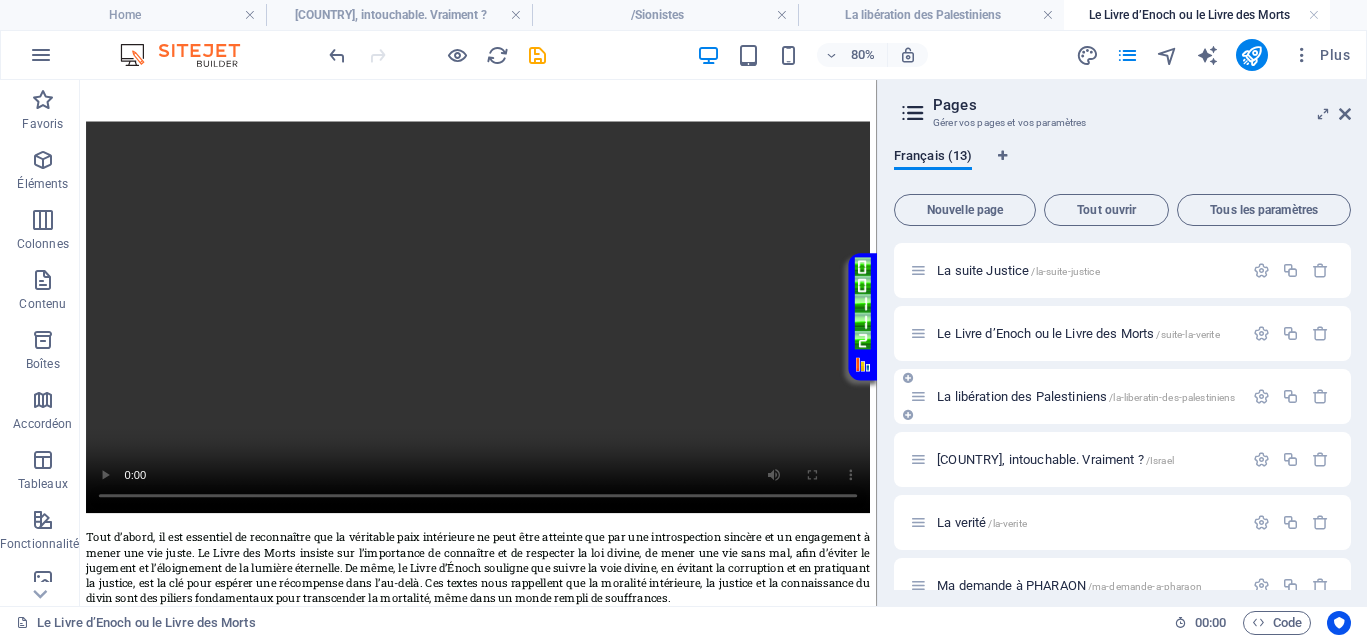 click on "La libération des Palestiniens /la-liberatin-des-palestiniens" at bounding box center (1086, 396) 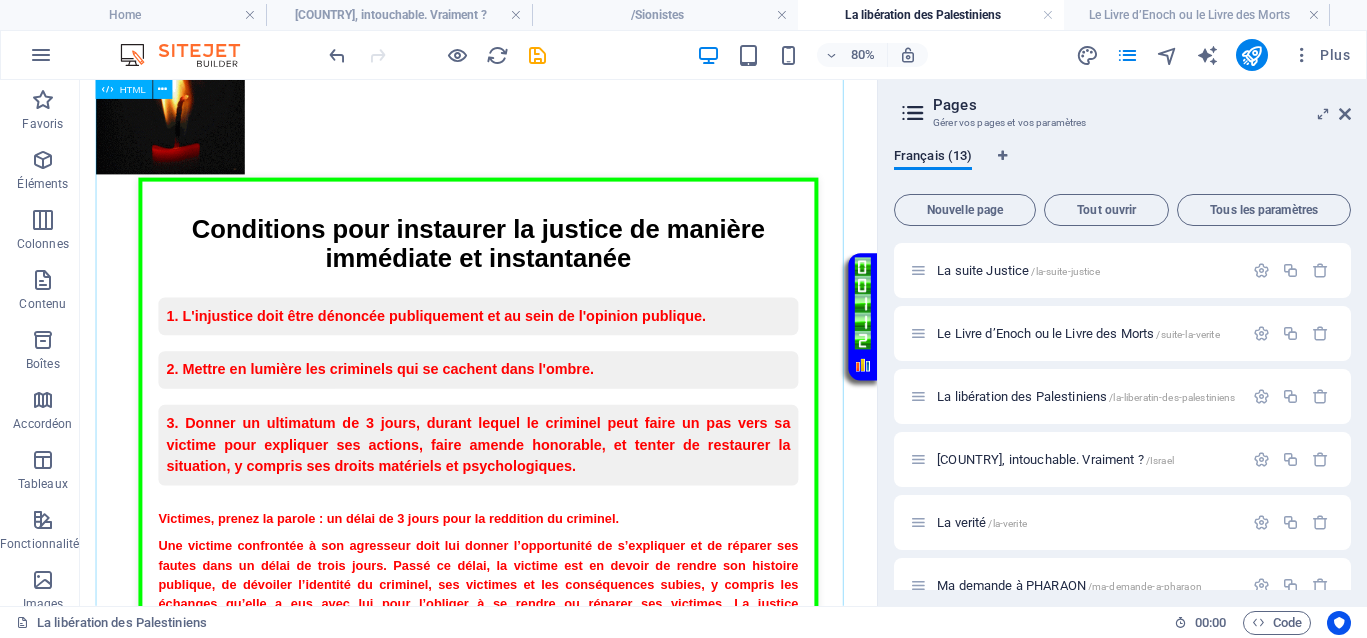 scroll, scrollTop: 1000, scrollLeft: 0, axis: vertical 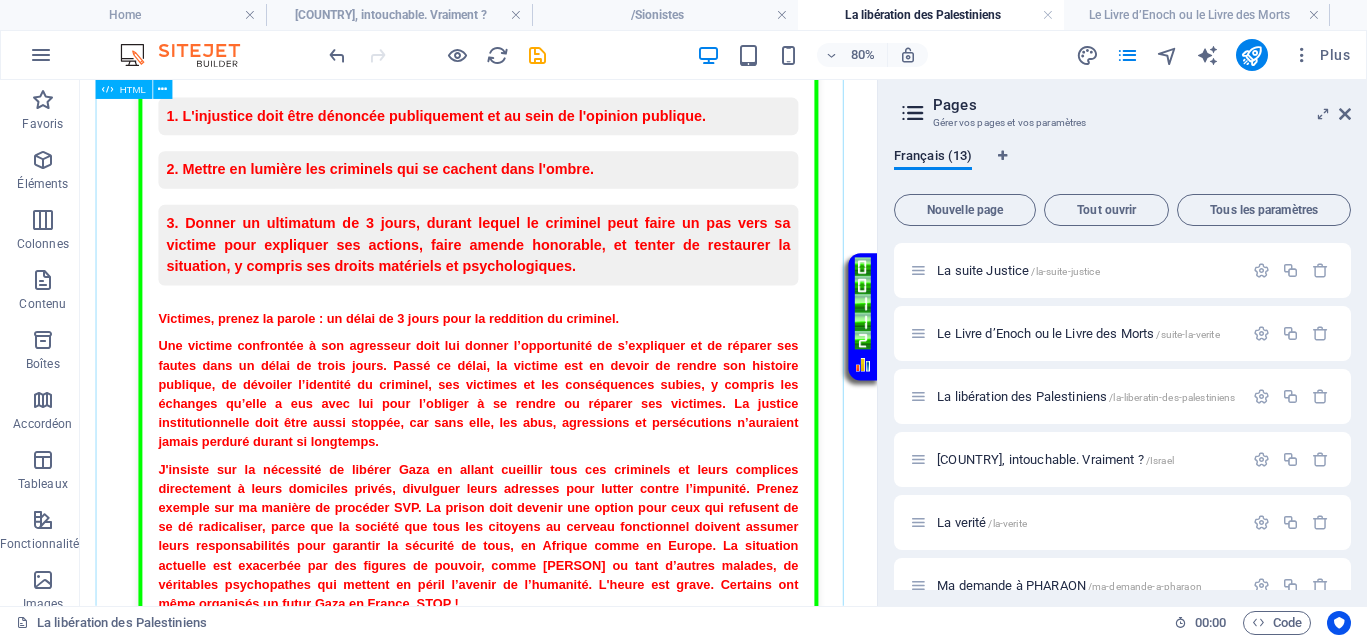 click on "Conditions pour instaurer la justice
Conditions pour instaurer la justice de manière immédiate et instantanée
1. L'injustice doit être dénoncée publiquement et au sein de l'opinion publique.
2. Mettre en lumière les criminels qui se cachent dans l'ombre.
3. Donner un ultimatum de 3 jours, durant lequel le criminel peut faire un pas vers sa victime pour expliquer ses actions, faire amende honorable, et tenter de restaurer la situation, y compris ses droits matériels et psychologiques.
Victimes, prenez la parole : un délai de 3 jours pour la reddition du criminel." at bounding box center [578, 521] 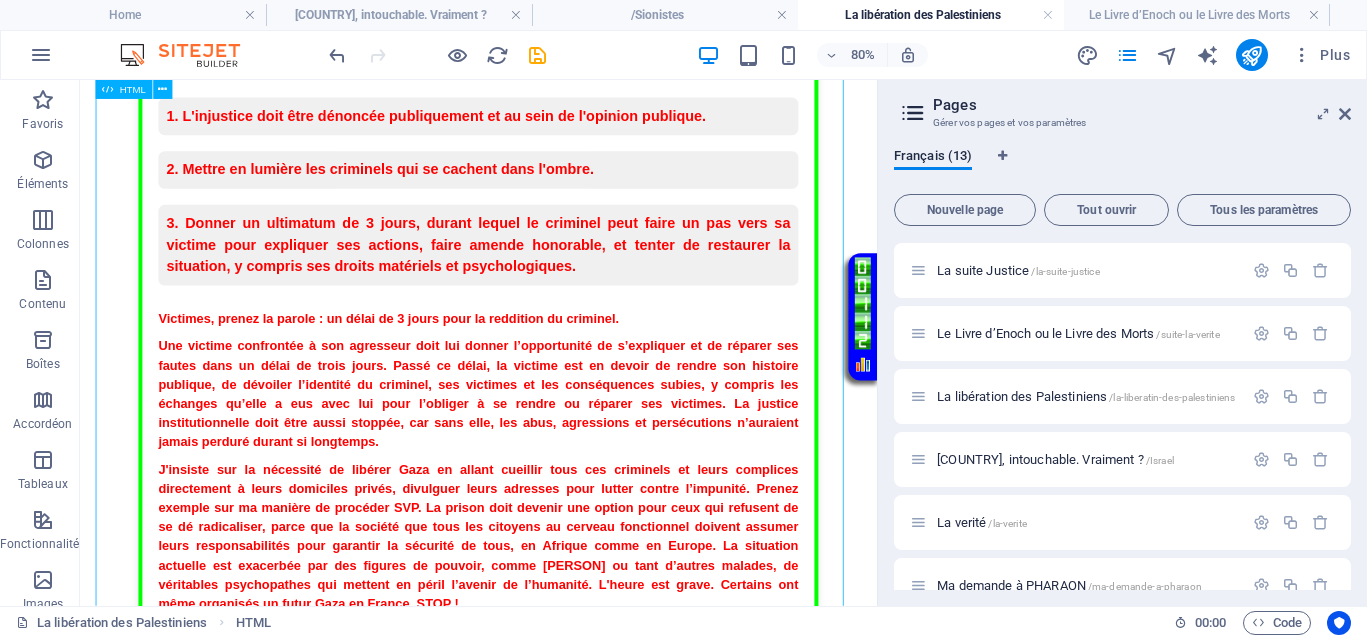click on "Conditions pour instaurer la justice
Conditions pour instaurer la justice de manière immédiate et instantanée
1. L'injustice doit être dénoncée publiquement et au sein de l'opinion publique.
2. Mettre en lumière les criminels qui se cachent dans l'ombre.
3. Donner un ultimatum de 3 jours, durant lequel le criminel peut faire un pas vers sa victime pour expliquer ses actions, faire amende honorable, et tenter de restaurer la situation, y compris ses droits matériels et psychologiques.
Victimes, prenez la parole : un délai de 3 jours pour la reddition du criminel." at bounding box center [578, 521] 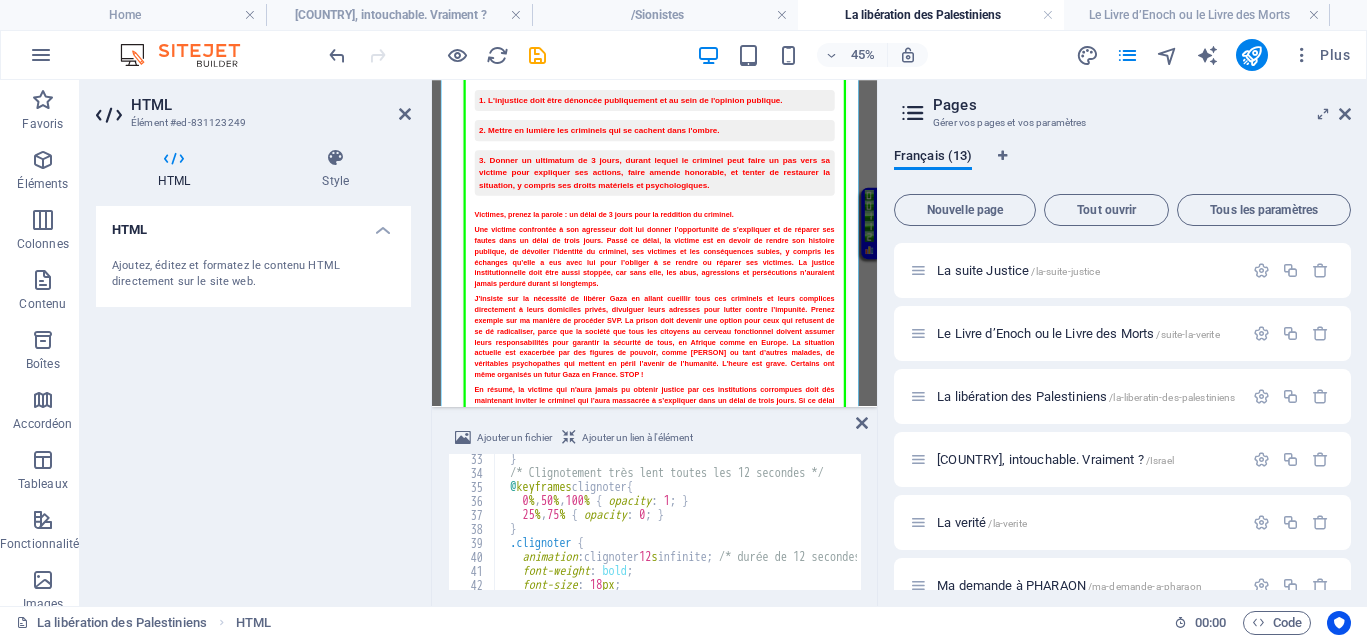 scroll, scrollTop: 525, scrollLeft: 0, axis: vertical 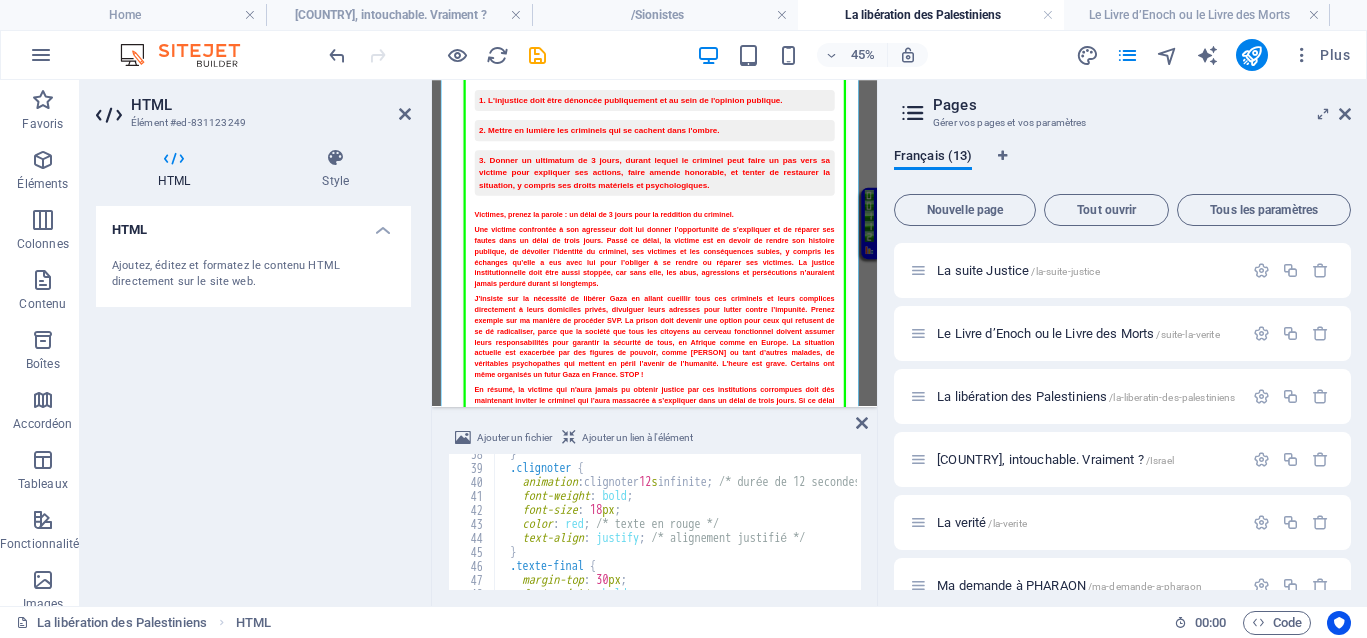 click on "}    .clignoter   {      animation :  clignoter  12 s  infinite ;   /* durée de 12 secondes pour ralentir le clignotement */      font-weight :   bold ;      font-size :   18 px ;      color :   red ;   /* texte en rouge */      text-align :   justify ;   /* alignement justifié */    }    .texte-final   {      margin-top :   30 px ;      font-weight :   bold ;" at bounding box center (3008, 527) 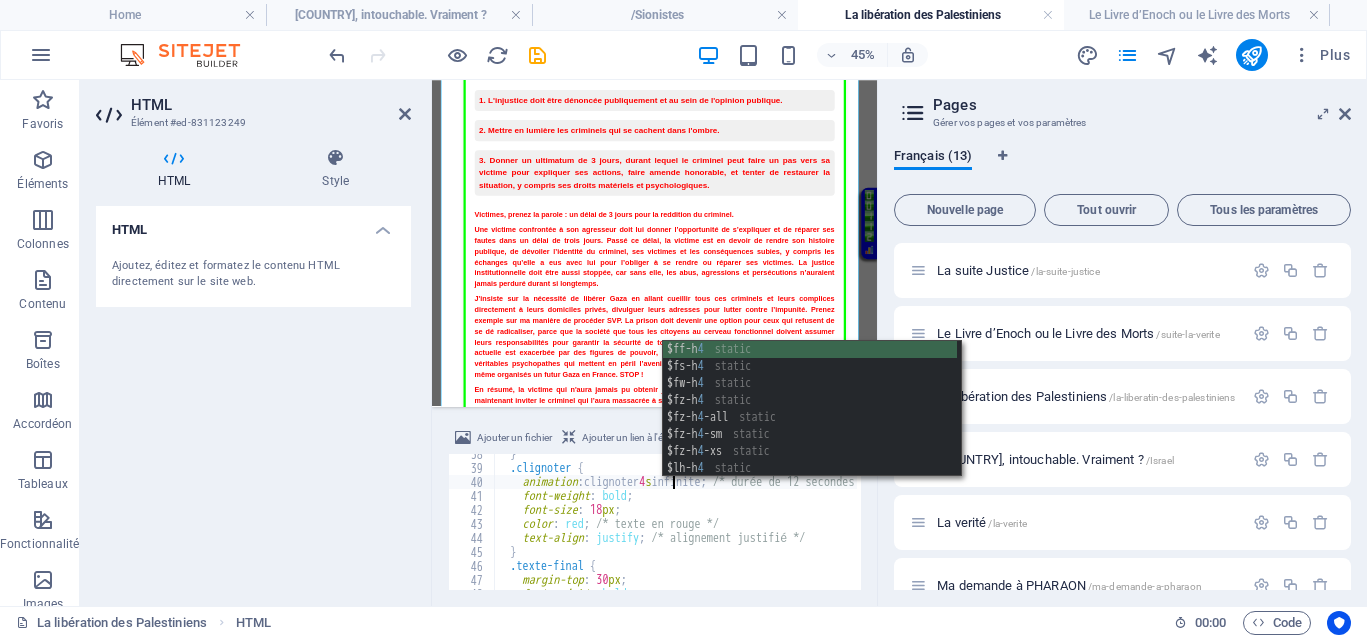 scroll, scrollTop: 0, scrollLeft: 15, axis: horizontal 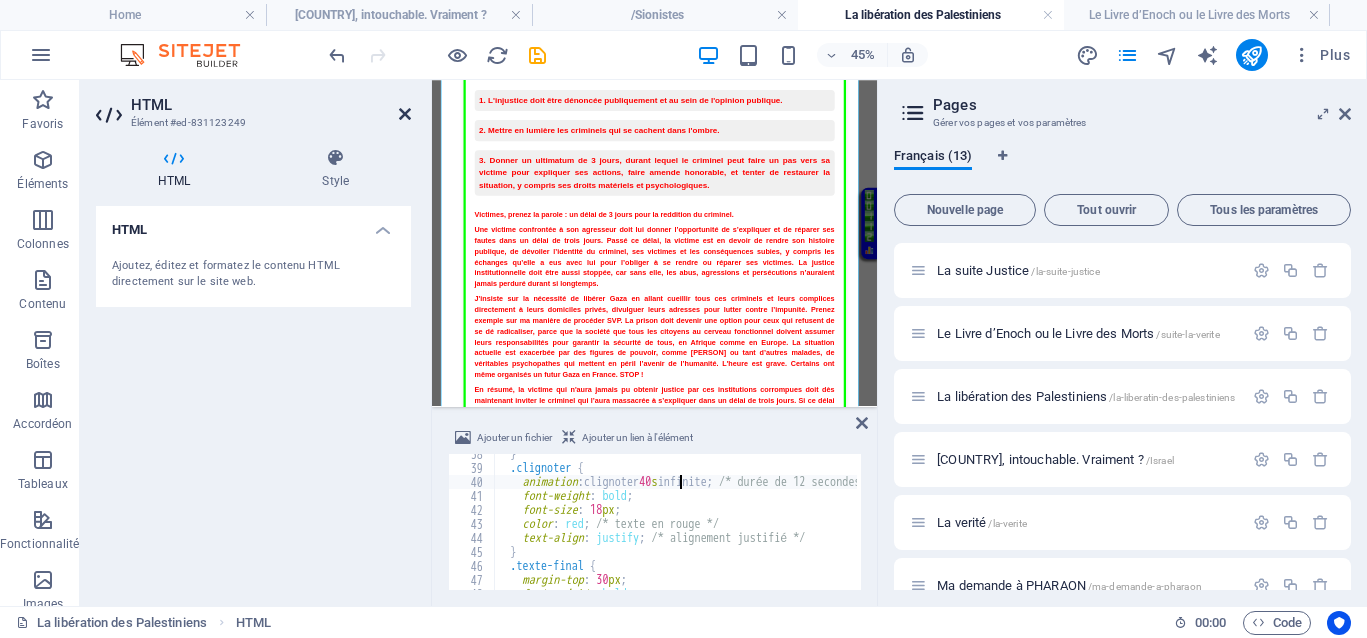 type on "animation: clignoter 40s infinite; /* durée de 12 secondes pour ralentir le clignotement */" 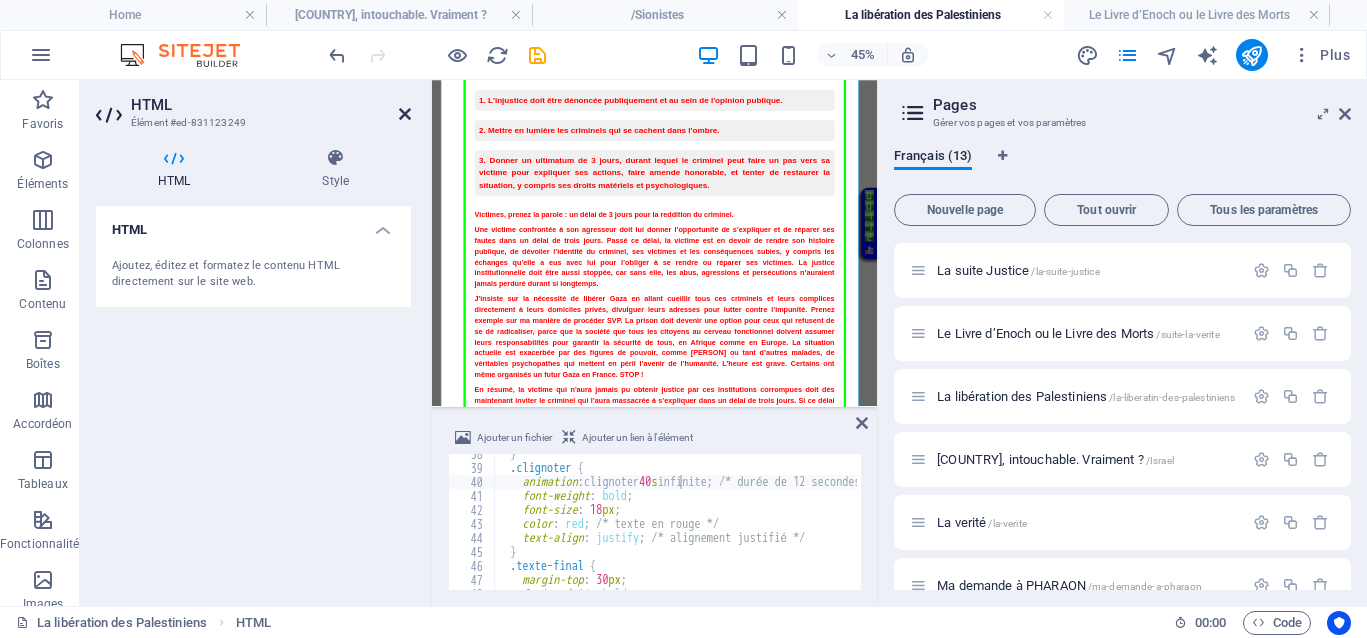 click at bounding box center [405, 114] 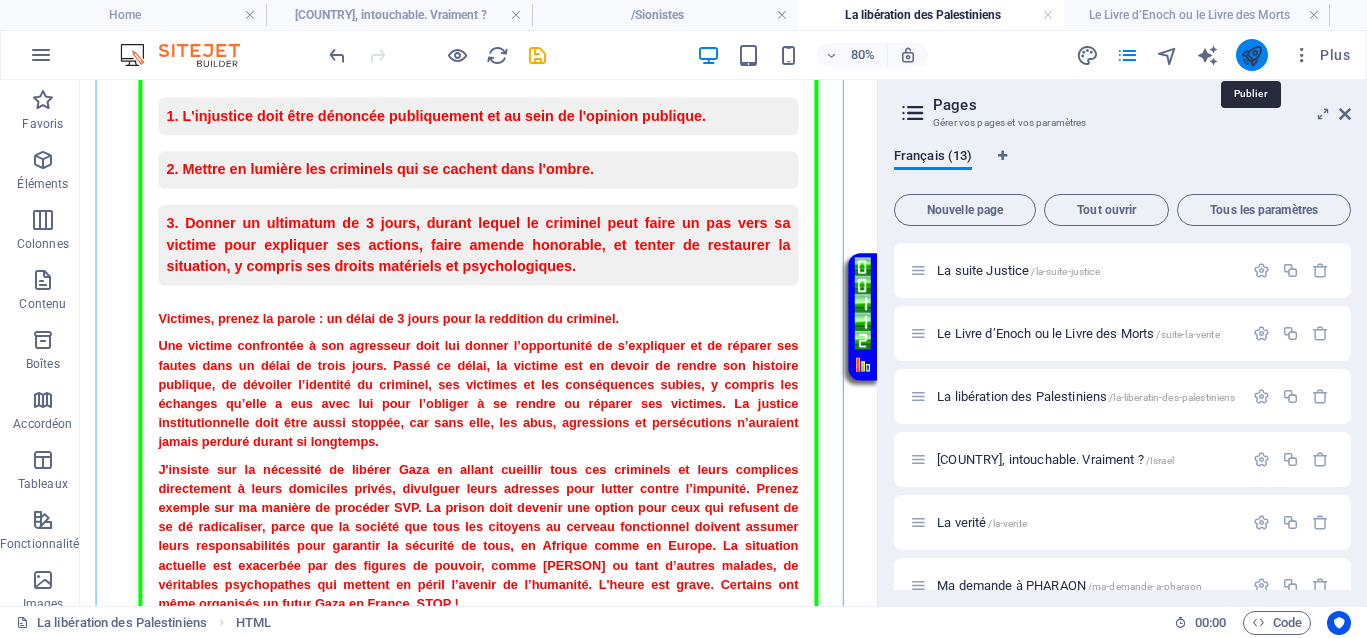 drag, startPoint x: 1256, startPoint y: 44, endPoint x: 1128, endPoint y: 145, distance: 163.04907 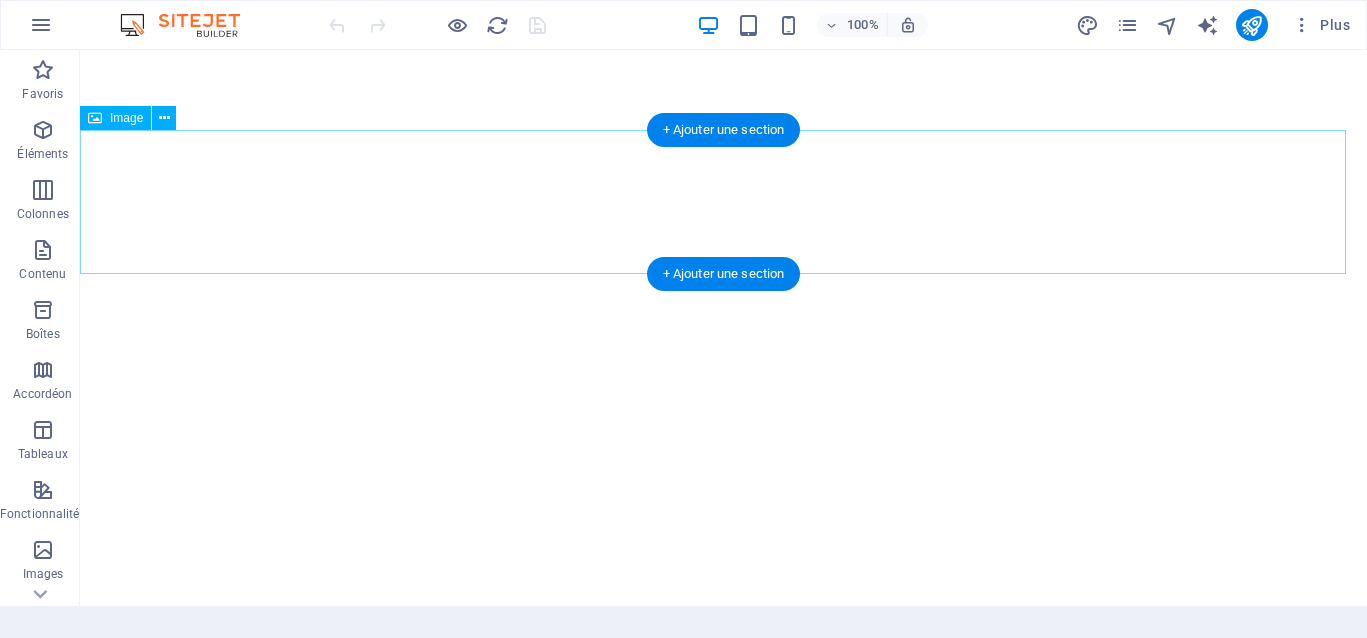 scroll, scrollTop: 0, scrollLeft: 0, axis: both 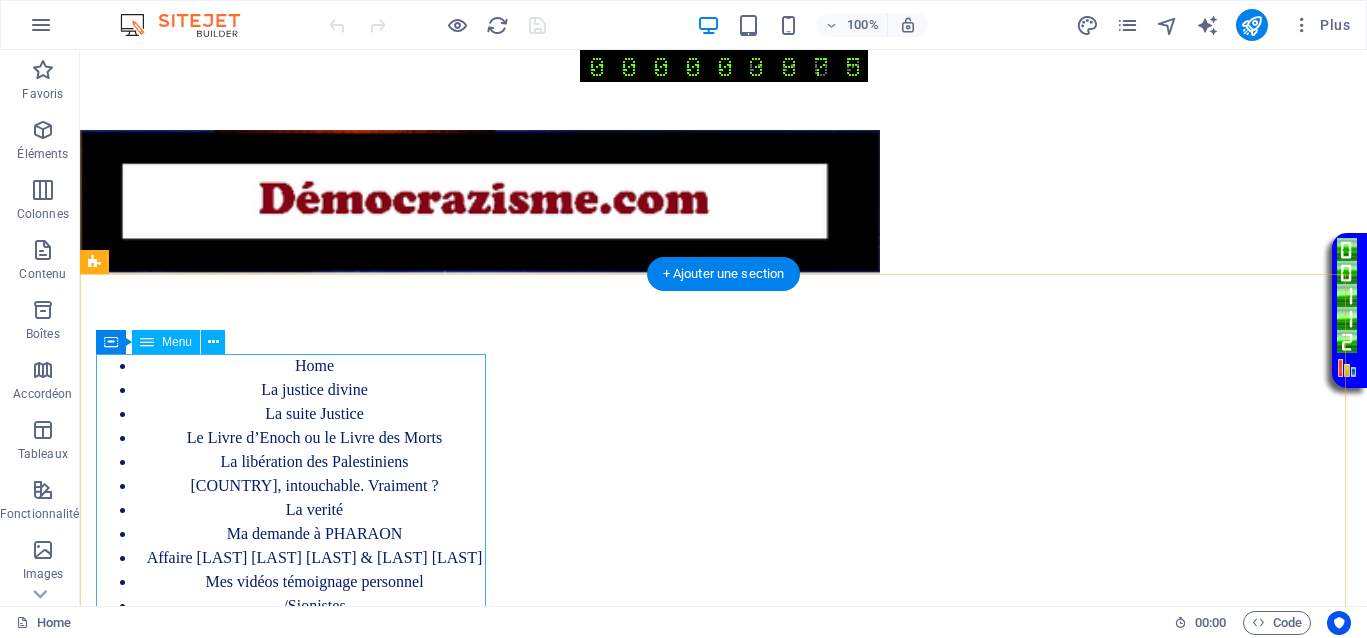 click on "Home La justice divine La suite Justice Le Livre d’Enoch ou le Livre des Morts La libération des Palestiniens [COUNTRY], intouchable. Vraiment ? La verité Ma demande à PHARAON Affaire [LAST] [LAST] [LAST] & [LAST] [LAST] Mes vidéos témoignage personnel /[COUNTRY] Demande symbolique  - Protection Asile politique Contact" at bounding box center (294, 510) 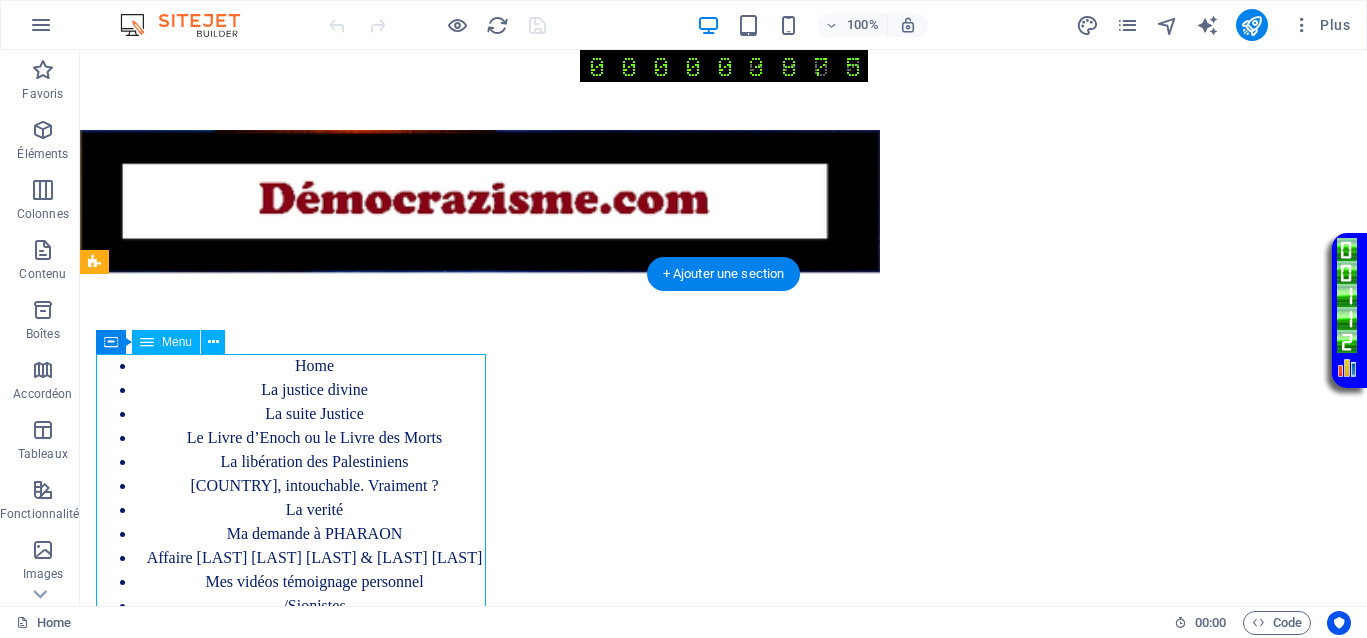 scroll, scrollTop: 0, scrollLeft: 0, axis: both 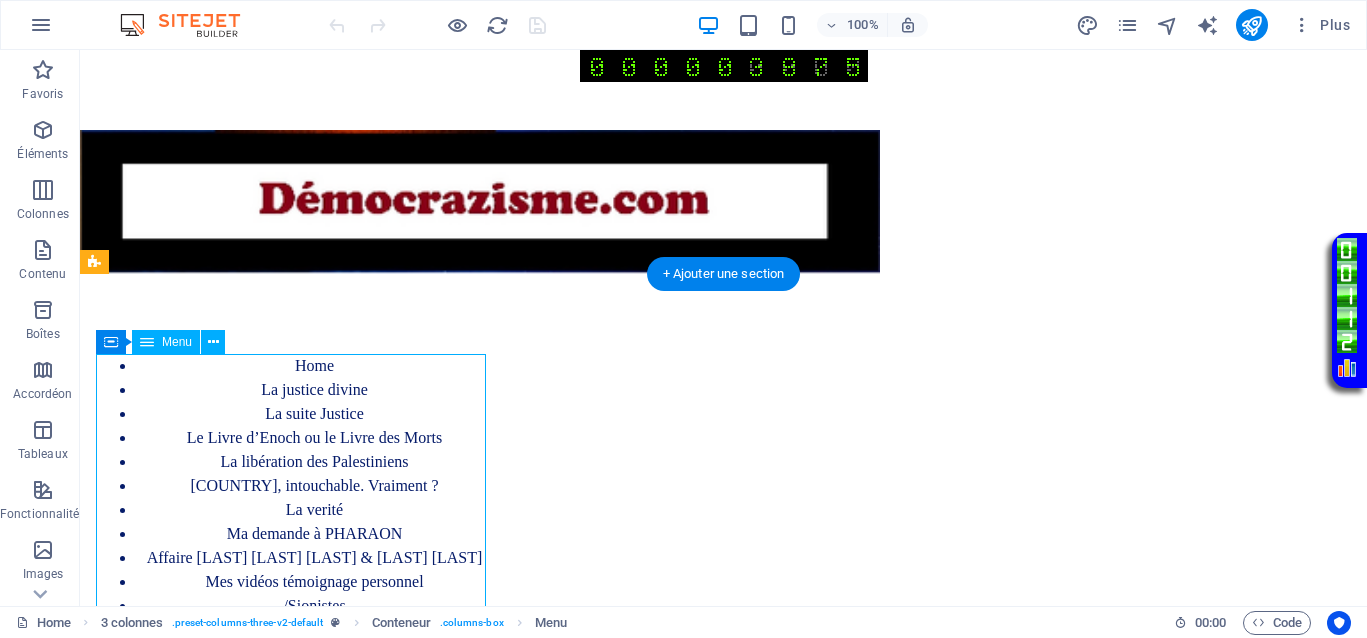click on "Home La justice divine La suite Justice Le Livre d’Enoch ou le Livre des Morts La libération des Palestiniens Israël, intouchable. Vraiment ? La verité Ma demande à PHARAON Affaire Van Russelt Michel & Huveneers Paule Mes vidéos témoignage personnel /Sionistes Demande symbolique  - Protection Asile politique Contact" at bounding box center [294, 510] 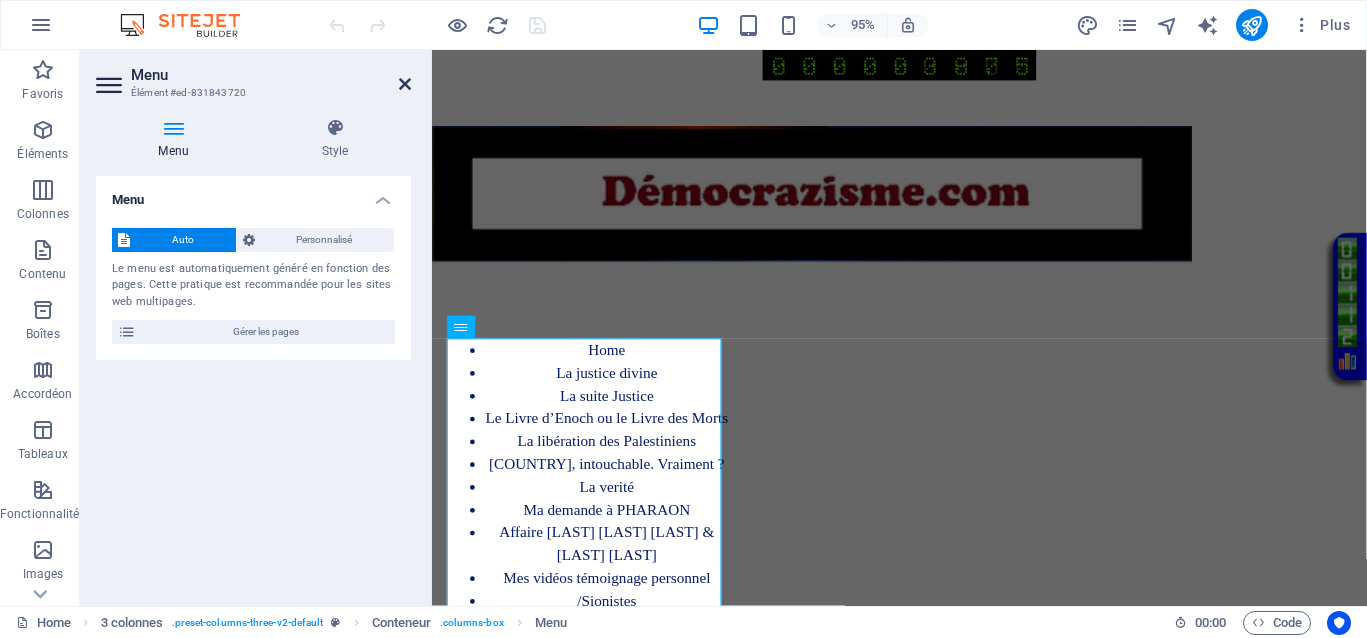 drag, startPoint x: 408, startPoint y: 85, endPoint x: 326, endPoint y: 91, distance: 82.219215 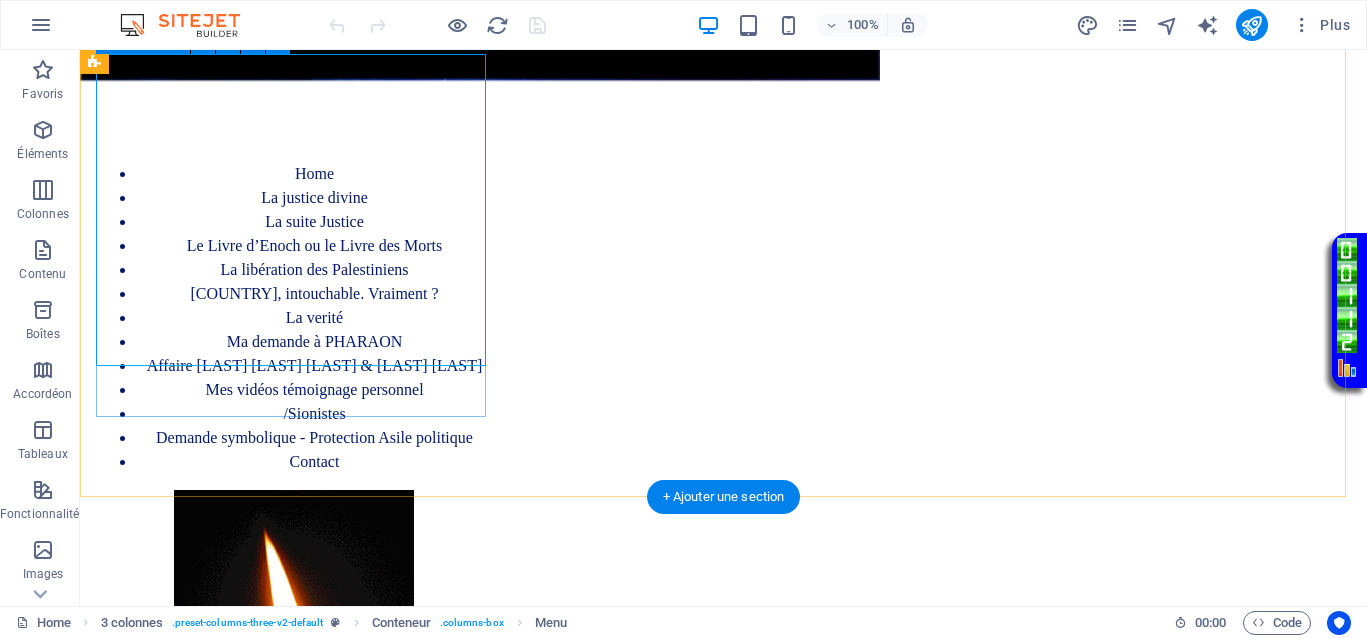 scroll, scrollTop: 375, scrollLeft: 0, axis: vertical 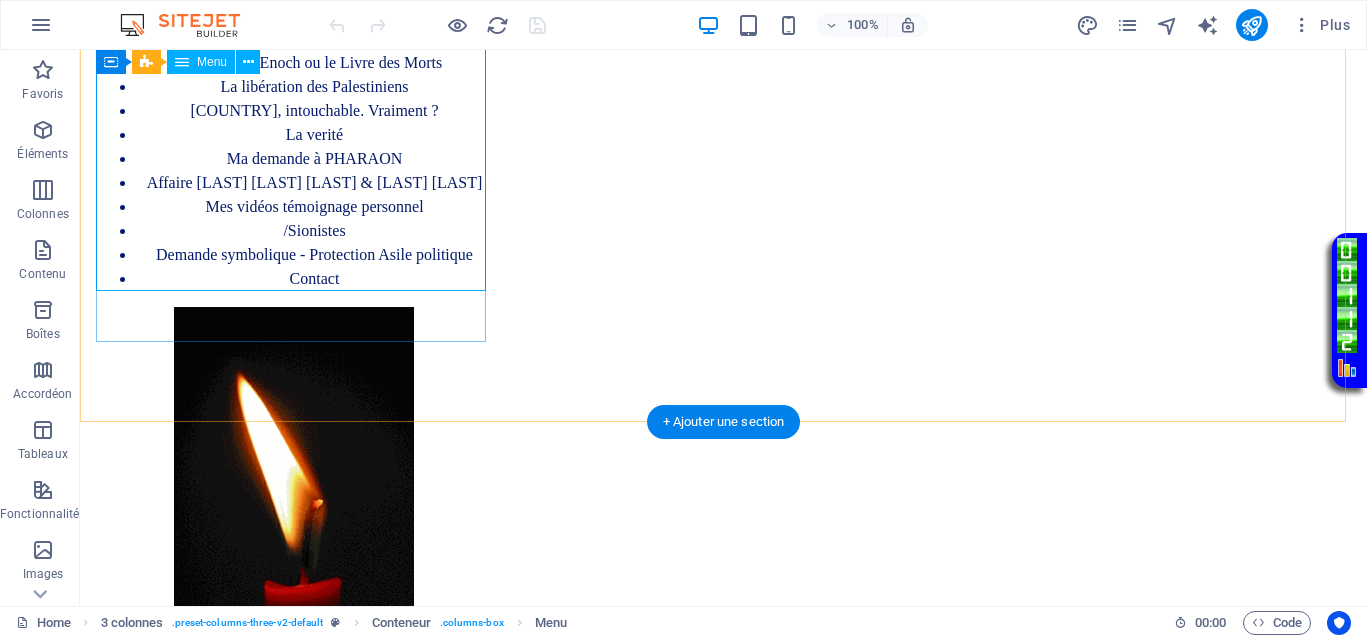 click on "Home La justice divine La suite Justice Le Livre d’Enoch ou le Livre des Morts La libération des Palestiniens Israël, intouchable. Vraiment ? La verité Ma demande à PHARAON Affaire Van Russelt Michel & Huveneers Paule Mes vidéos témoignage personnel /Sionistes Demande symbolique  - Protection Asile politique Contact" at bounding box center (294, 135) 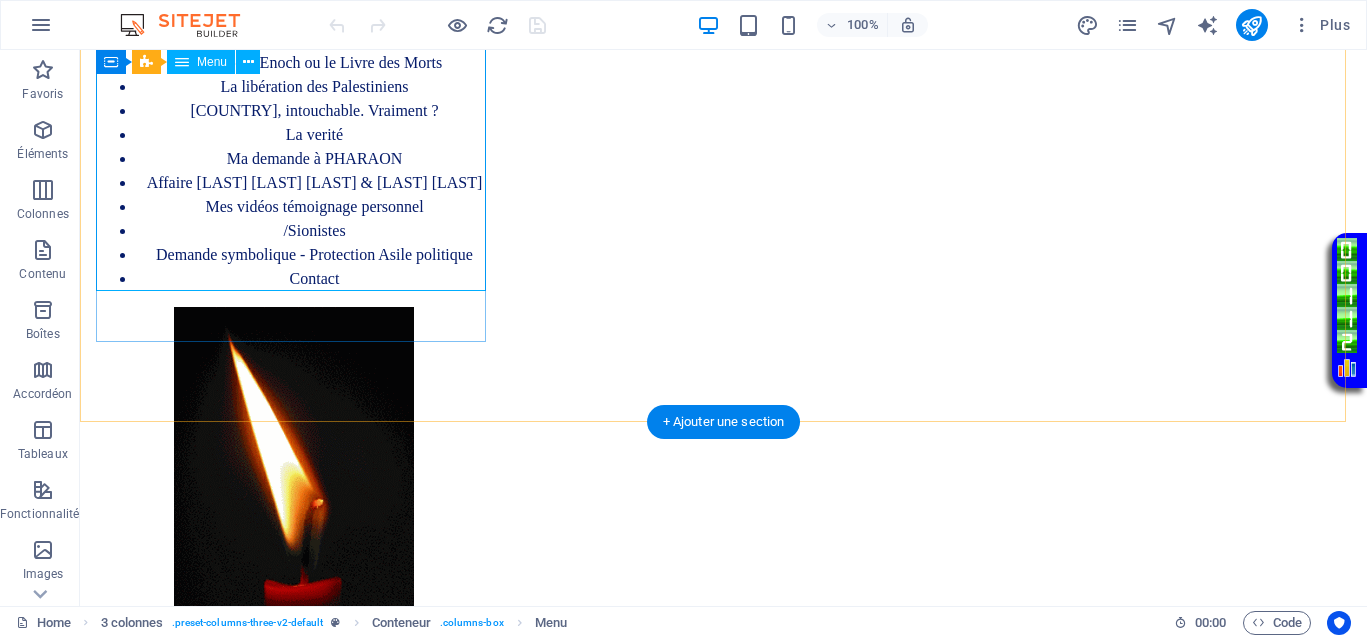 click on "Home La justice divine La suite Justice Le Livre d’Enoch ou le Livre des Morts La libération des Palestiniens Israël, intouchable. Vraiment ? La verité Ma demande à PHARAON Affaire Van Russelt Michel & Huveneers Paule Mes vidéos témoignage personnel /Sionistes Demande symbolique  - Protection Asile politique Contact" at bounding box center [294, 135] 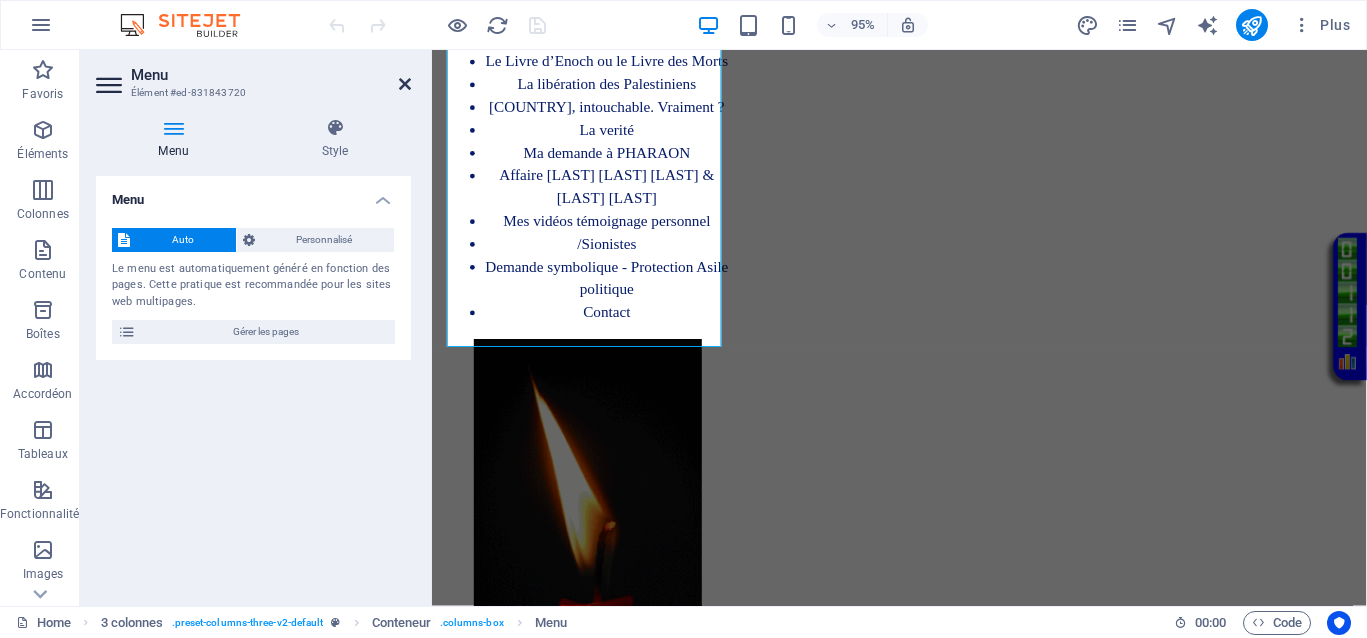 click at bounding box center [405, 84] 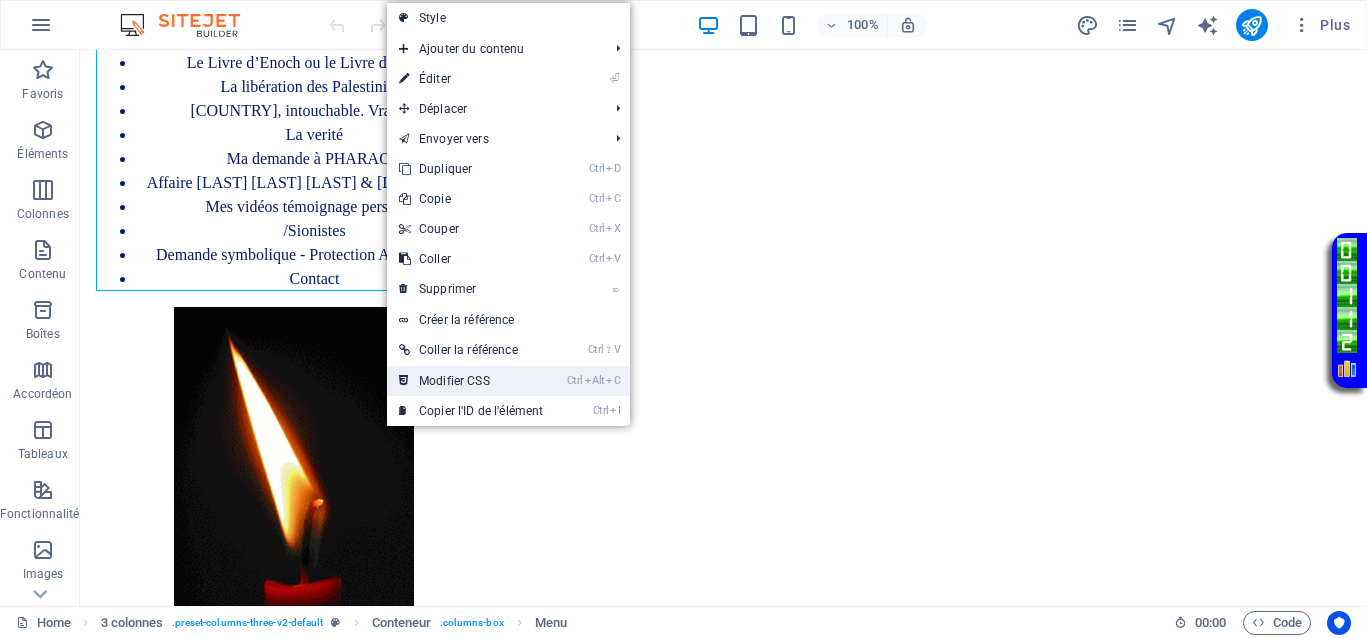 drag, startPoint x: 464, startPoint y: 382, endPoint x: 478, endPoint y: 416, distance: 36.769554 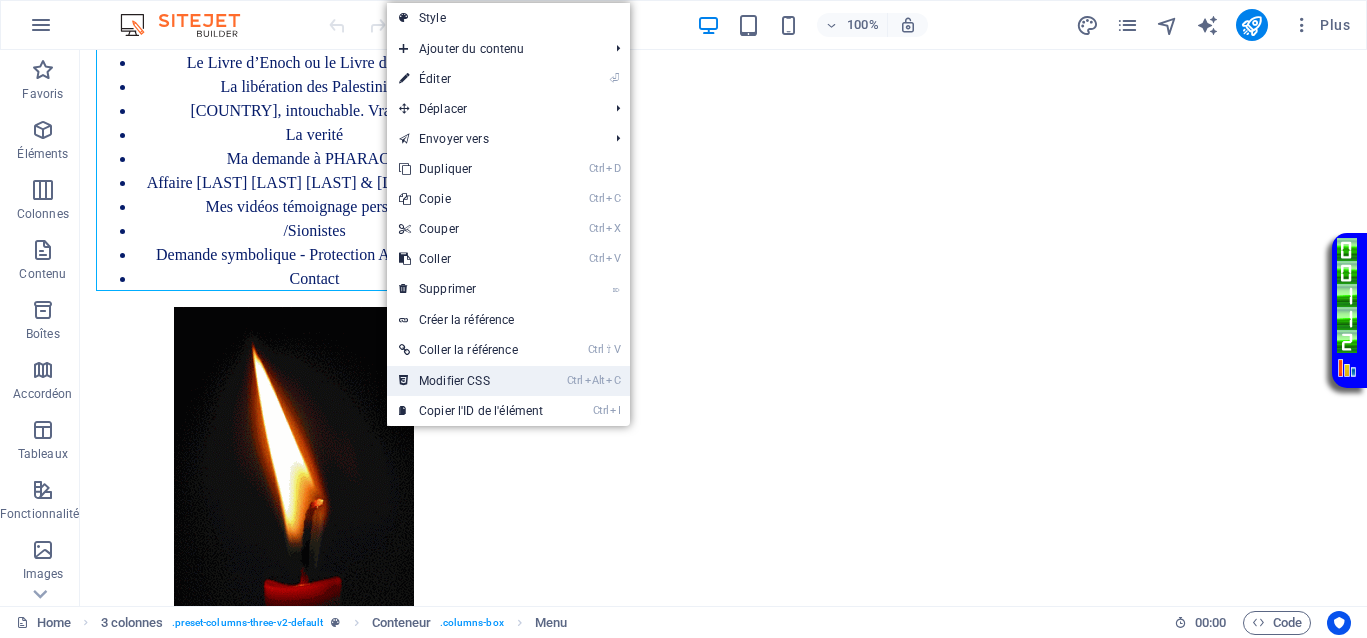 click on "Ctrl Alt C  Modifier CSS" at bounding box center [471, 381] 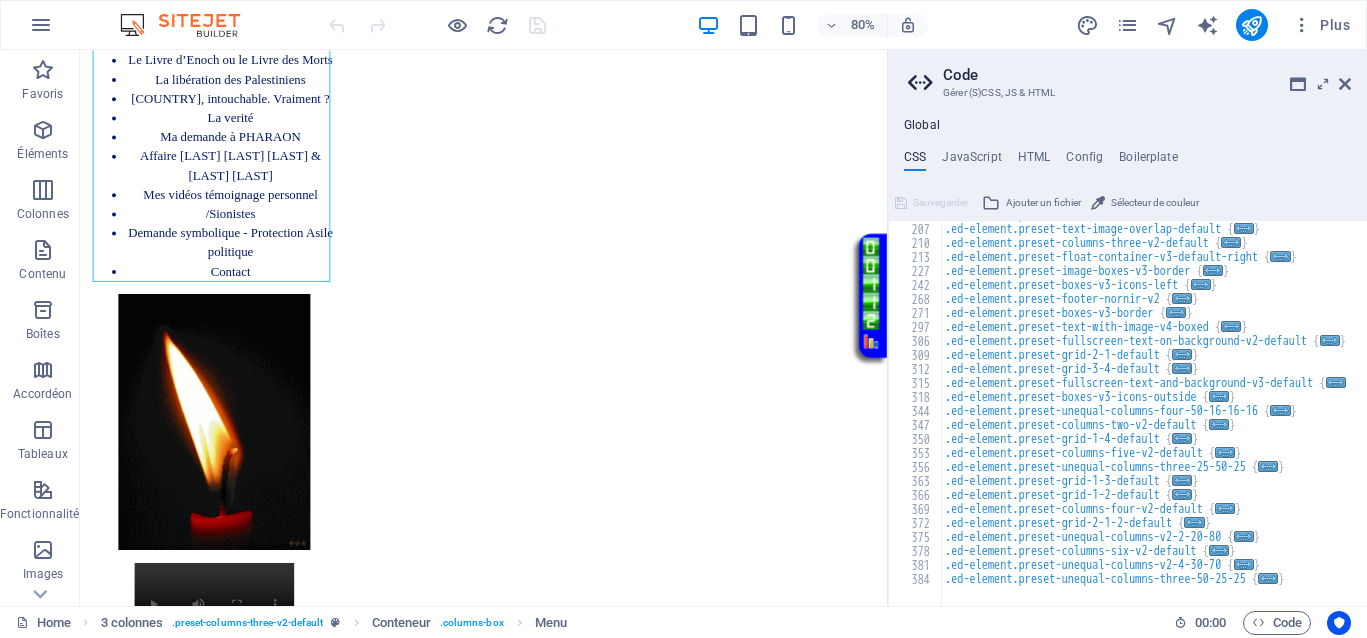 scroll, scrollTop: 825, scrollLeft: 0, axis: vertical 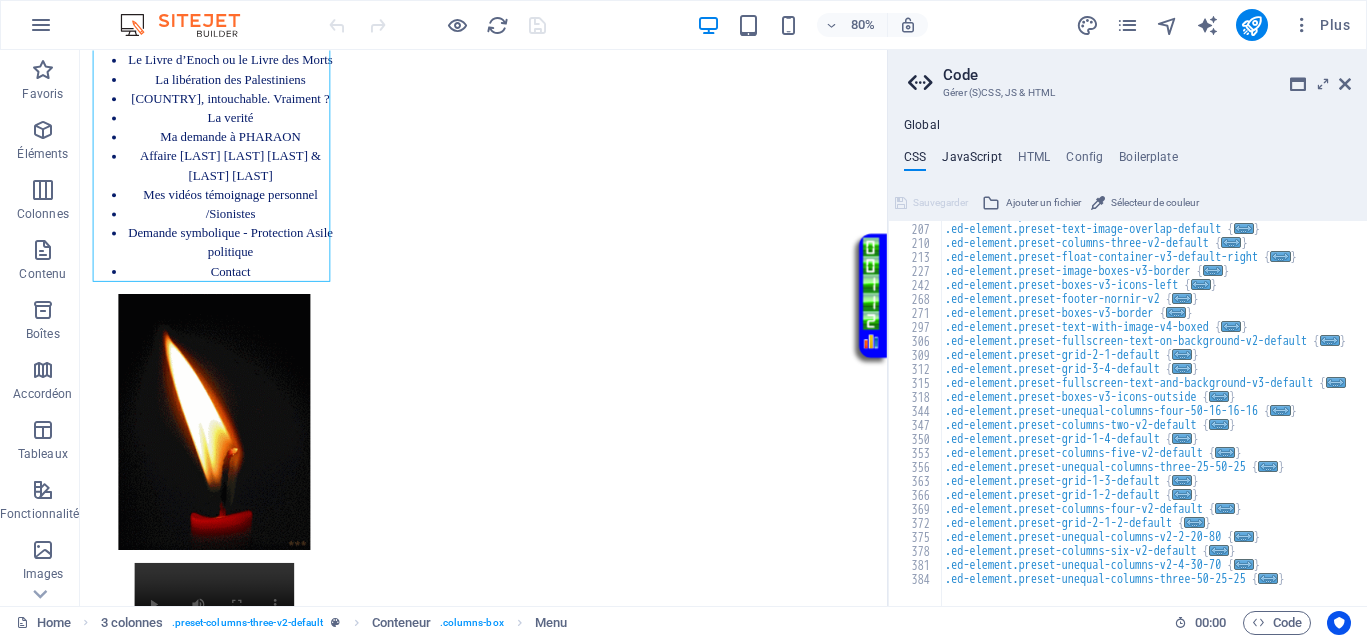 click on "JavaScript" at bounding box center (971, 161) 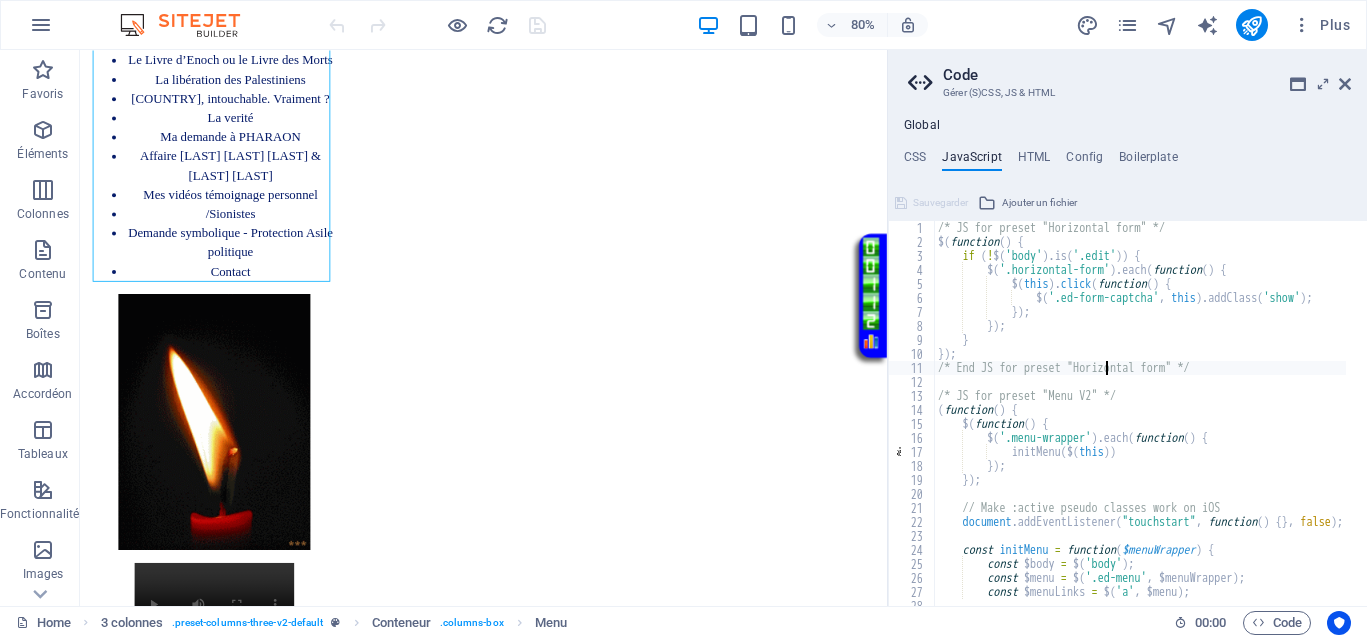 type on "};
/* End JS for preset "Header Thor" */" 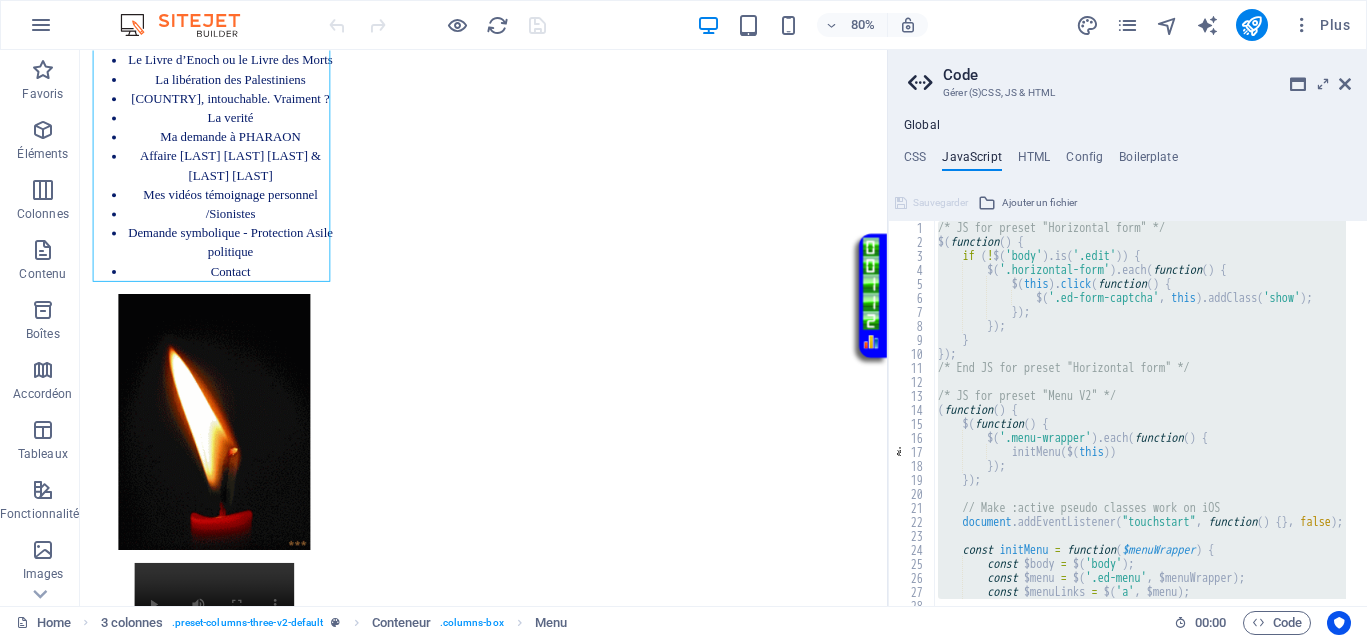 paste 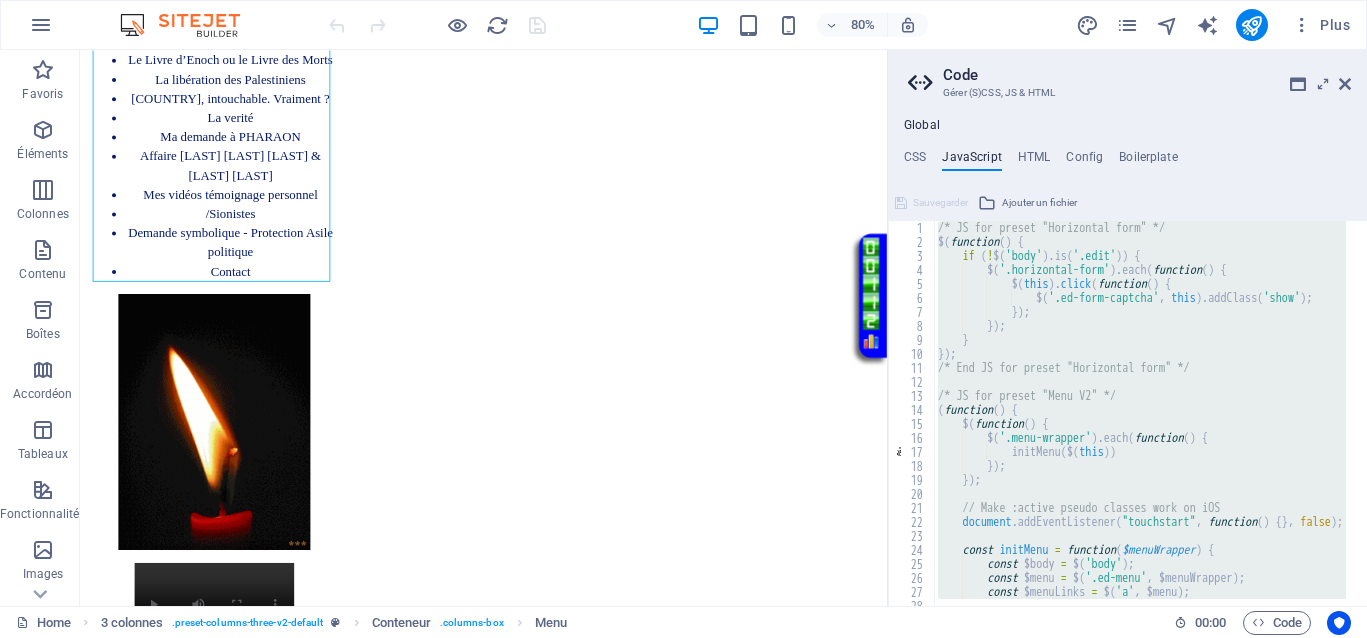 type 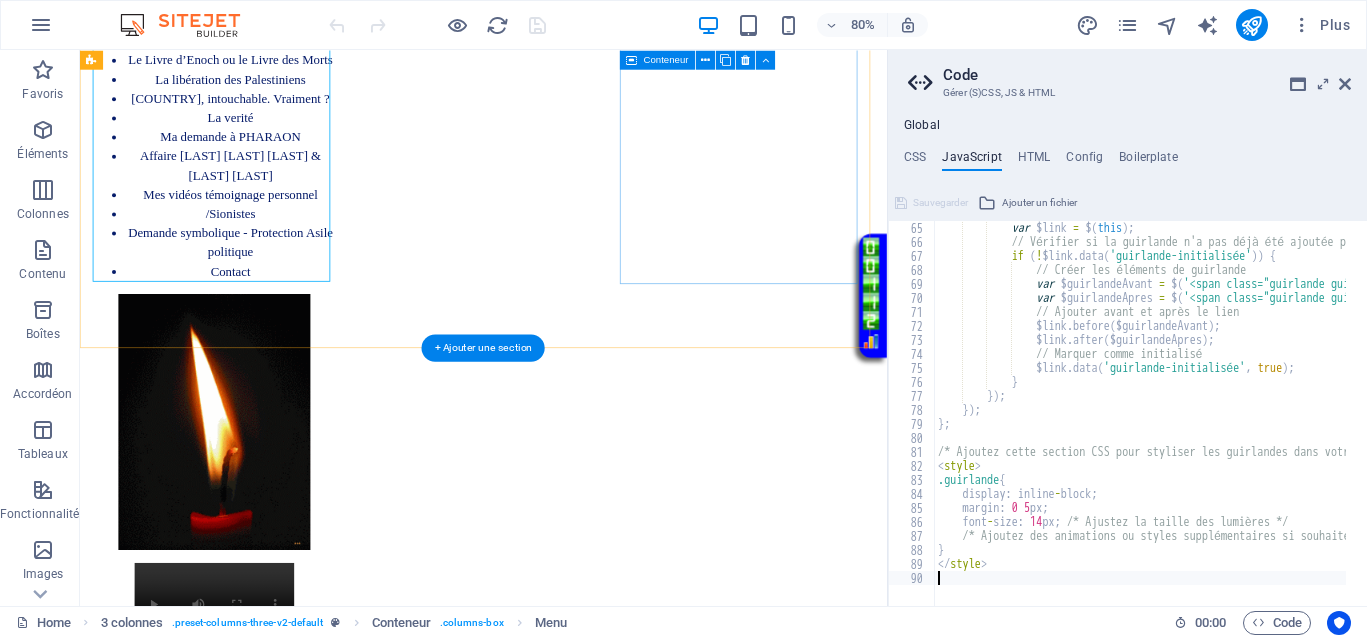 scroll, scrollTop: 896, scrollLeft: 0, axis: vertical 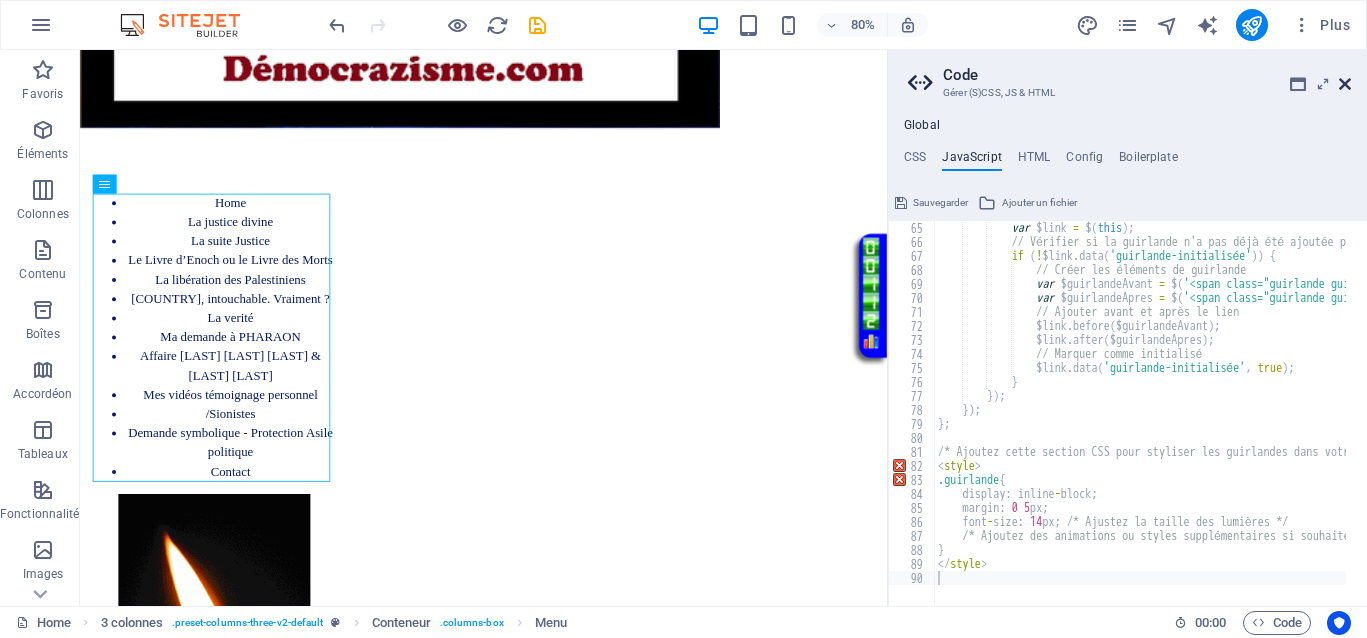 drag, startPoint x: 1343, startPoint y: 78, endPoint x: 1257, endPoint y: 31, distance: 98.005104 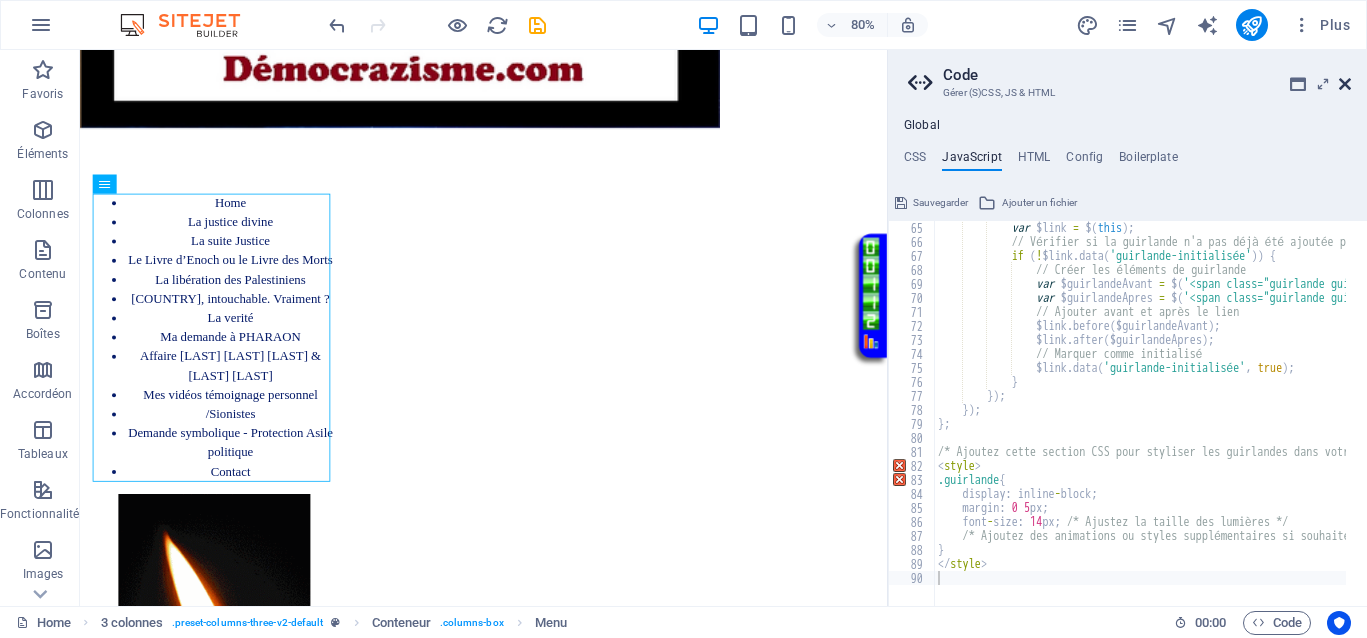 click at bounding box center (1345, 84) 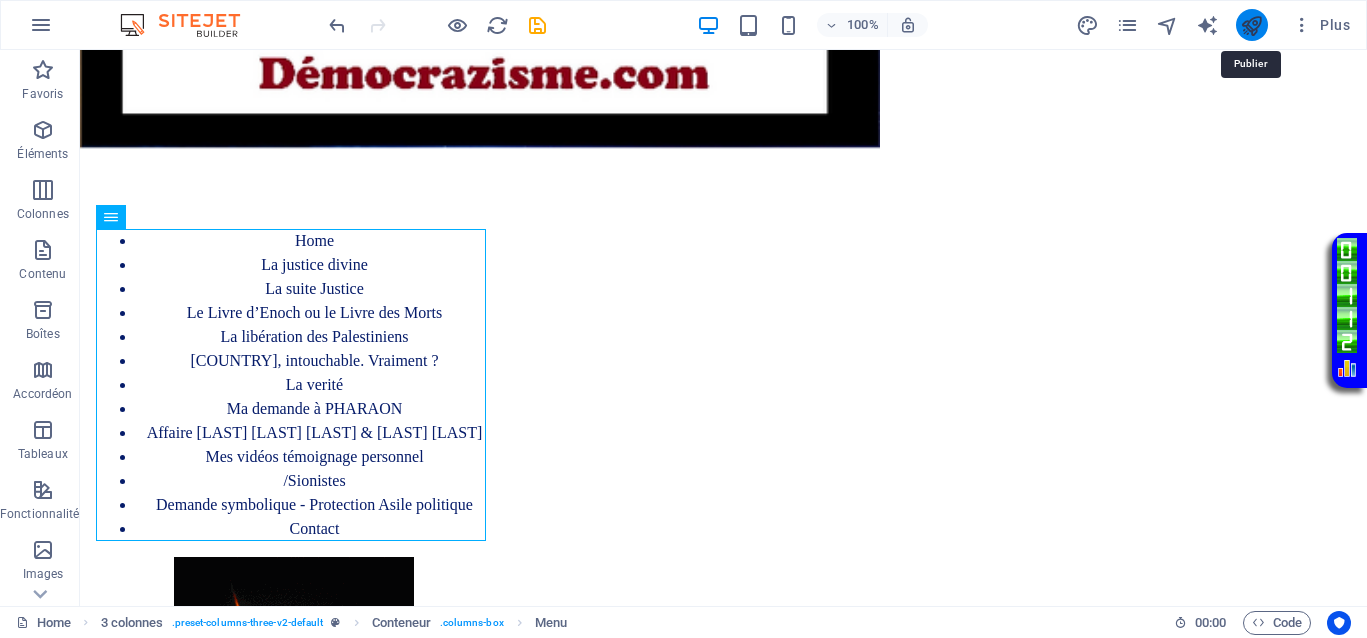 click at bounding box center [1251, 25] 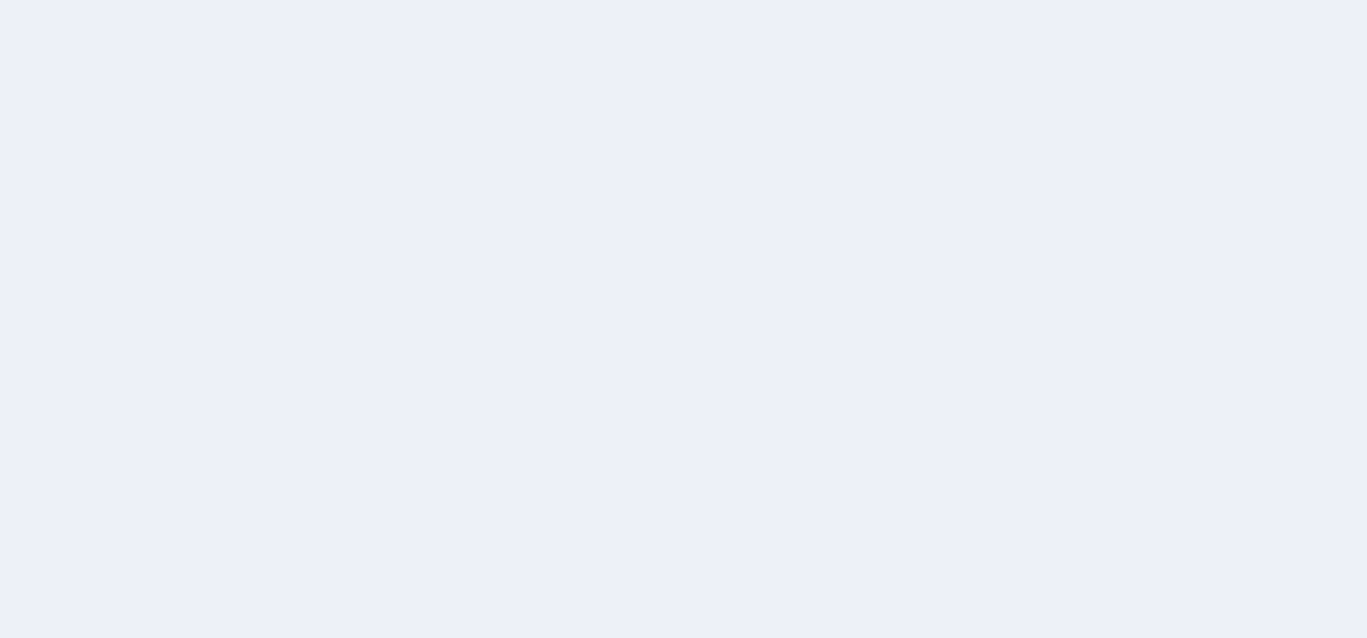scroll, scrollTop: 0, scrollLeft: 0, axis: both 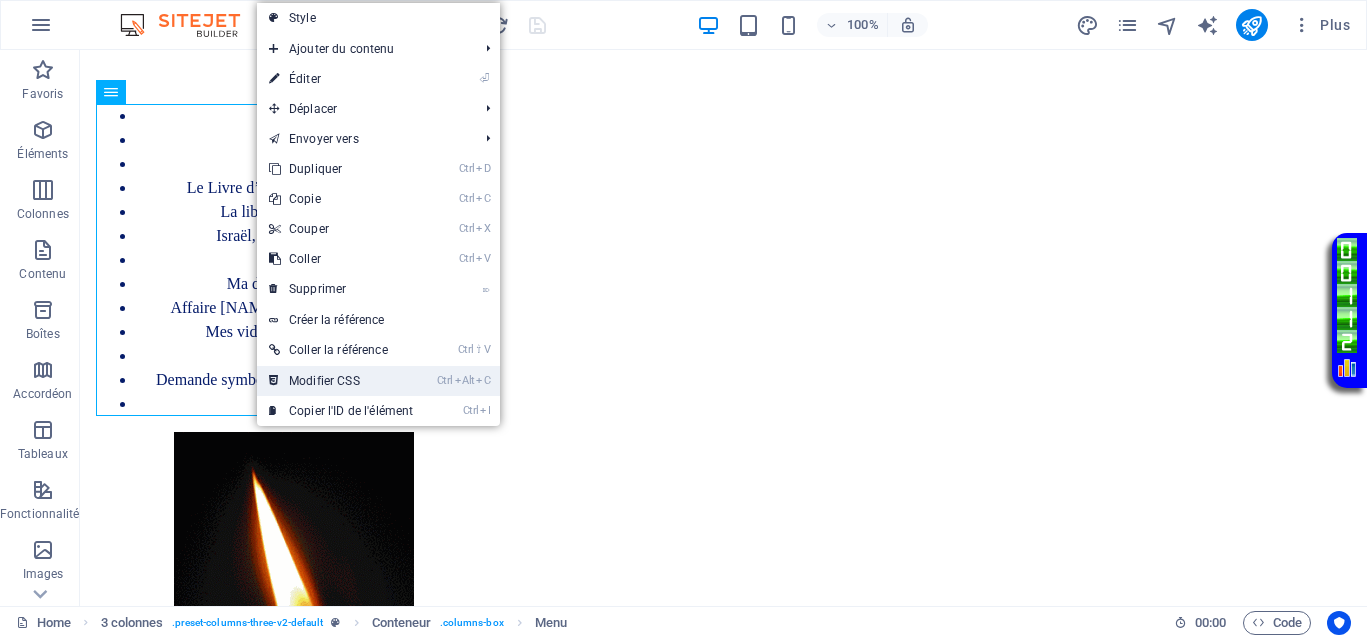 click on "Ctrl Alt C  Modifier CSS" at bounding box center [341, 381] 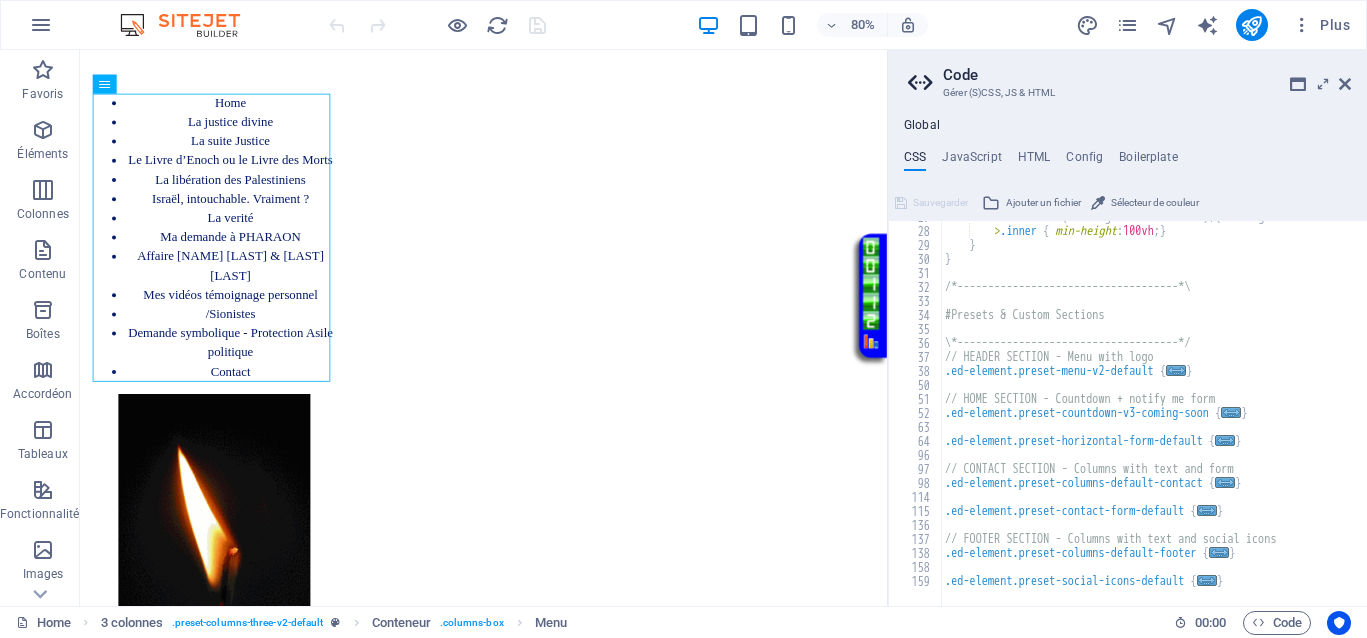 scroll, scrollTop: 675, scrollLeft: 0, axis: vertical 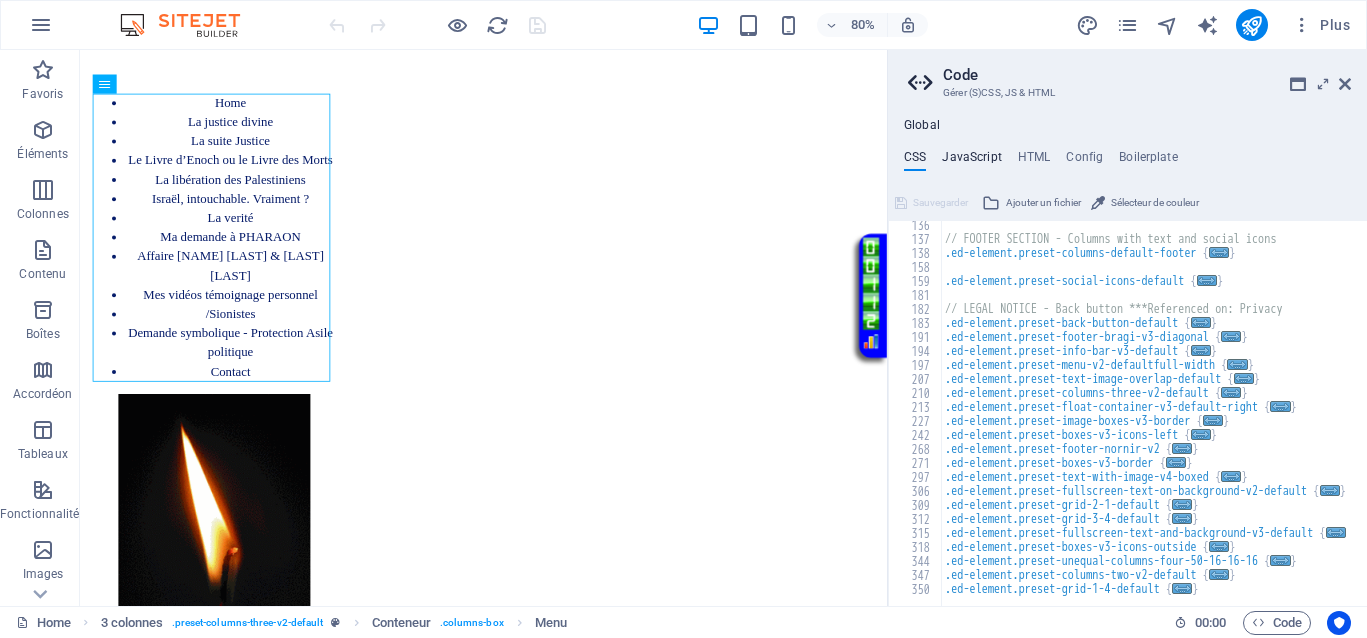 click on "JavaScript" at bounding box center [971, 161] 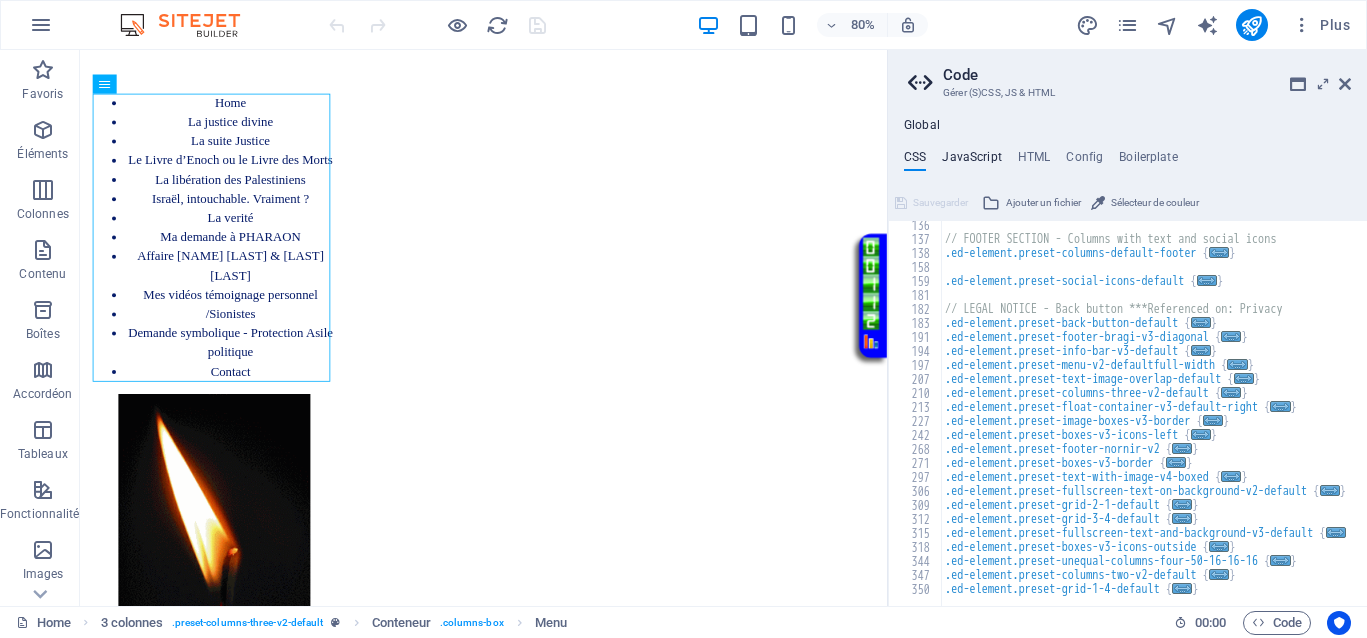 type on "/* JS pour le preset "Header Thor" */" 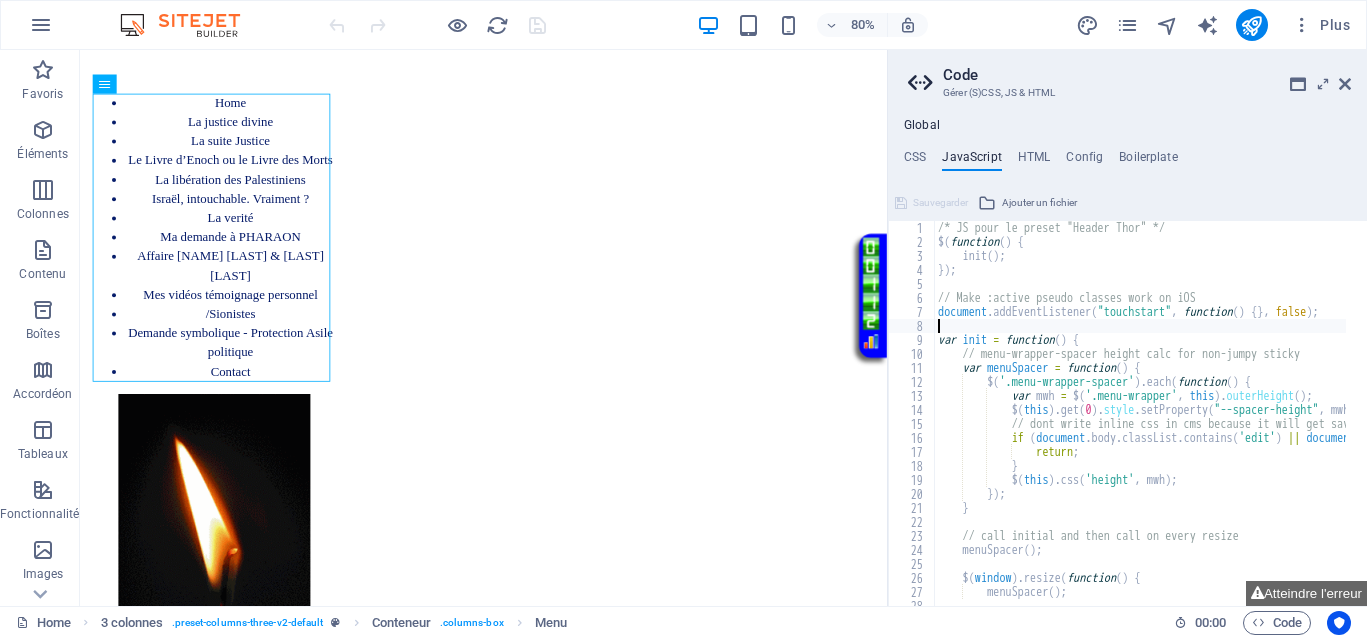 type on "}
</style>" 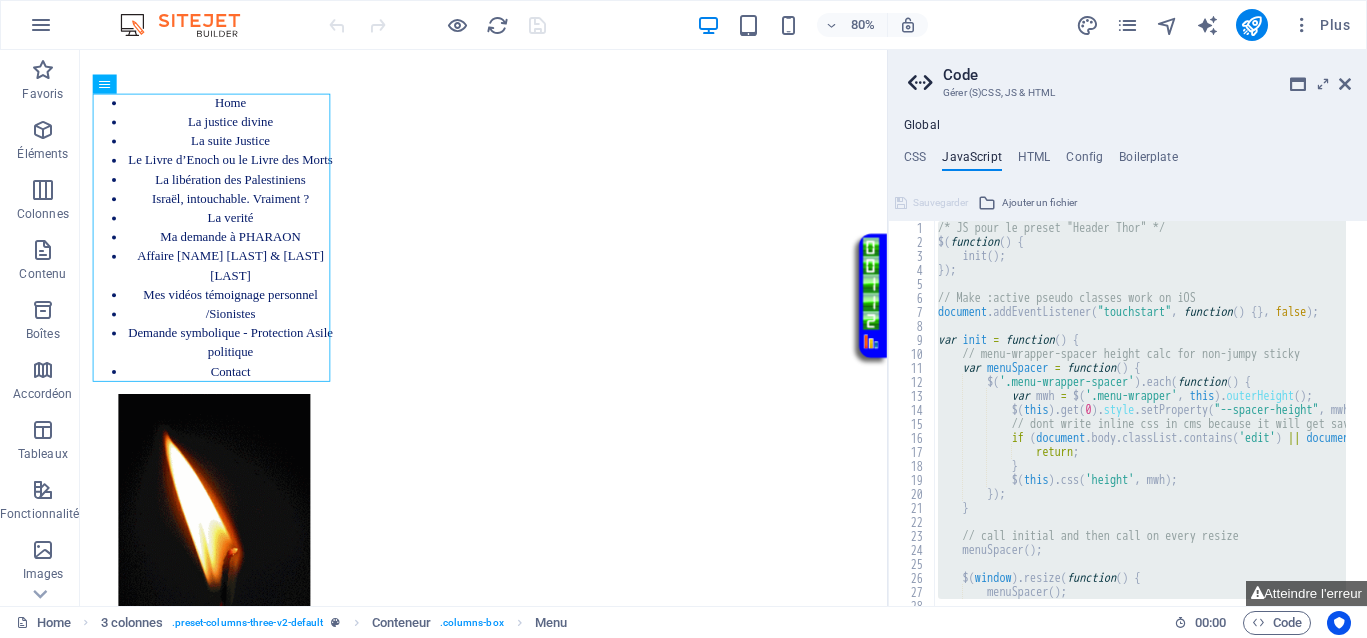 paste 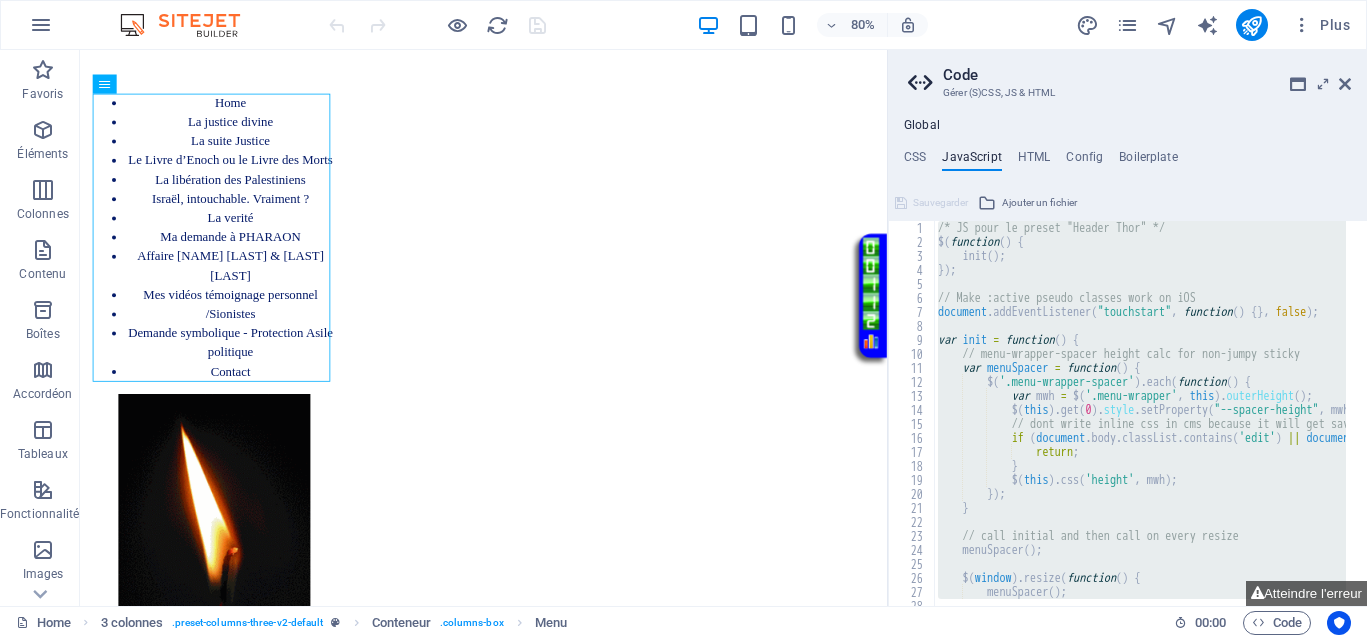 type 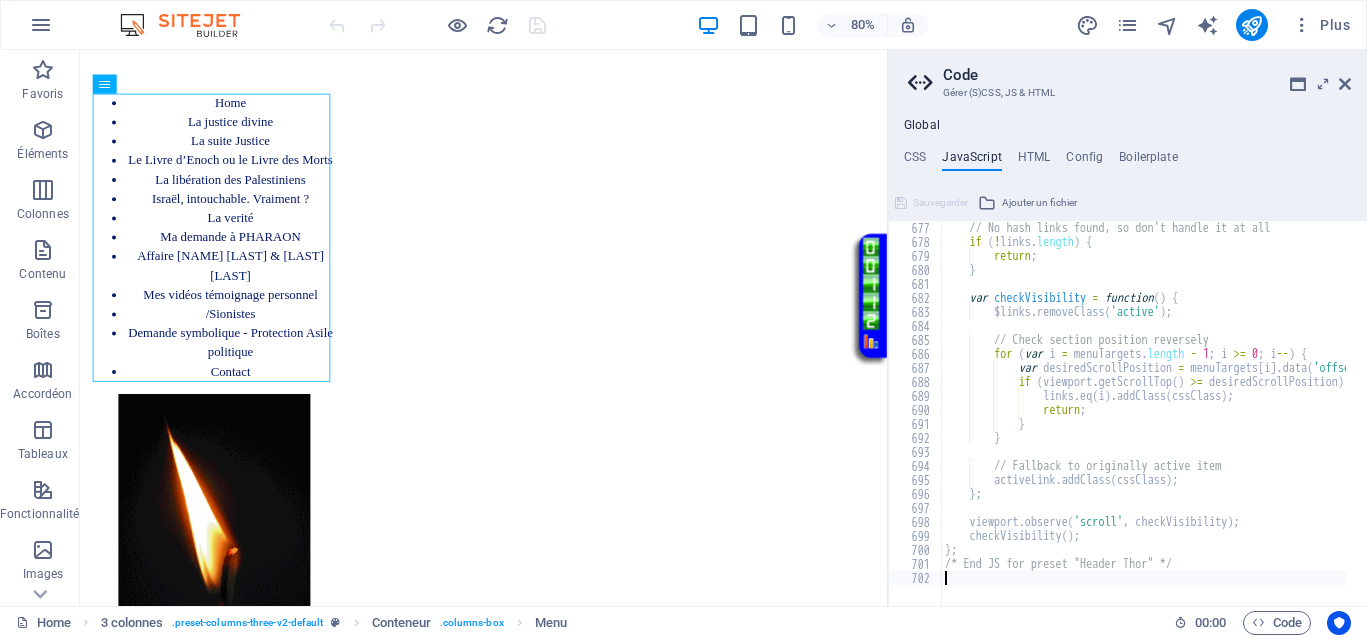 scroll, scrollTop: 9464, scrollLeft: 0, axis: vertical 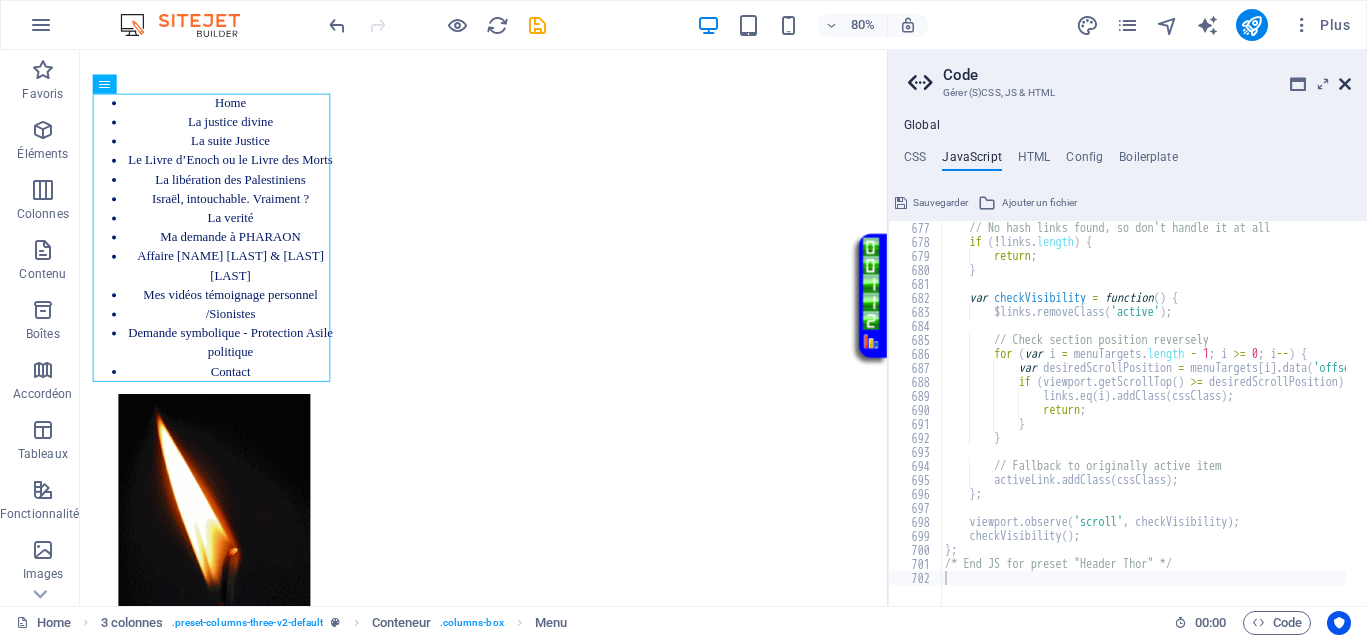 click at bounding box center (1345, 84) 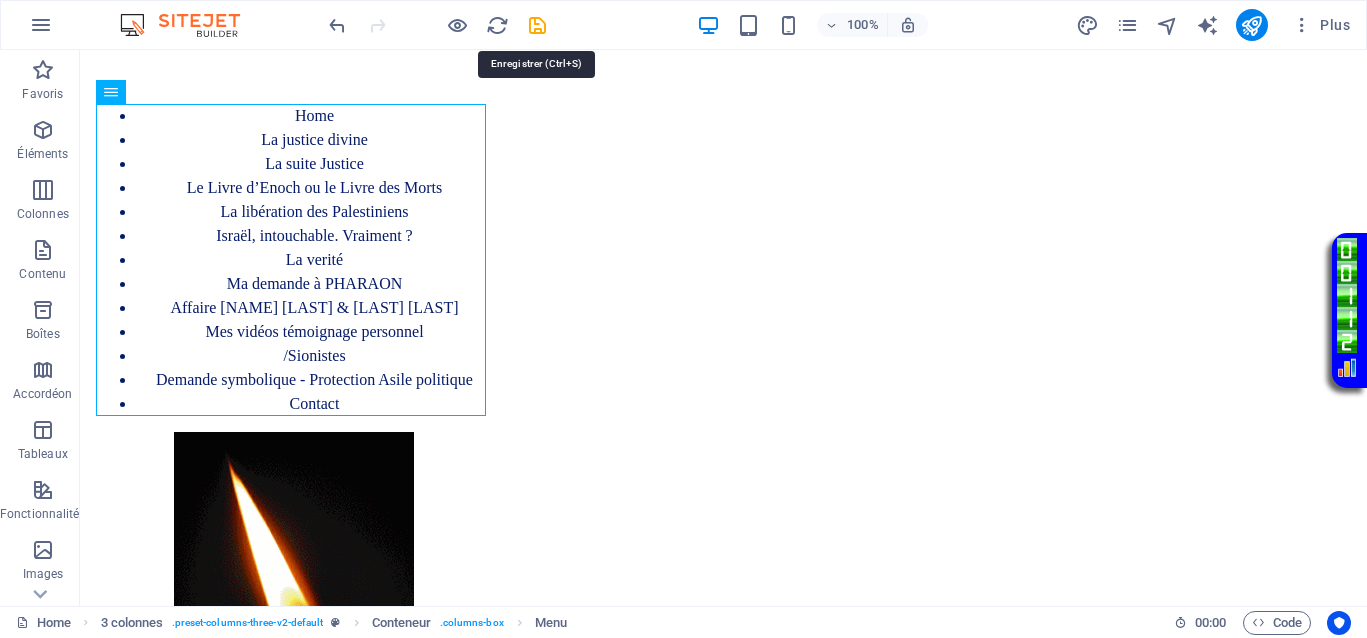 drag, startPoint x: 529, startPoint y: 28, endPoint x: 526, endPoint y: 38, distance: 10.440307 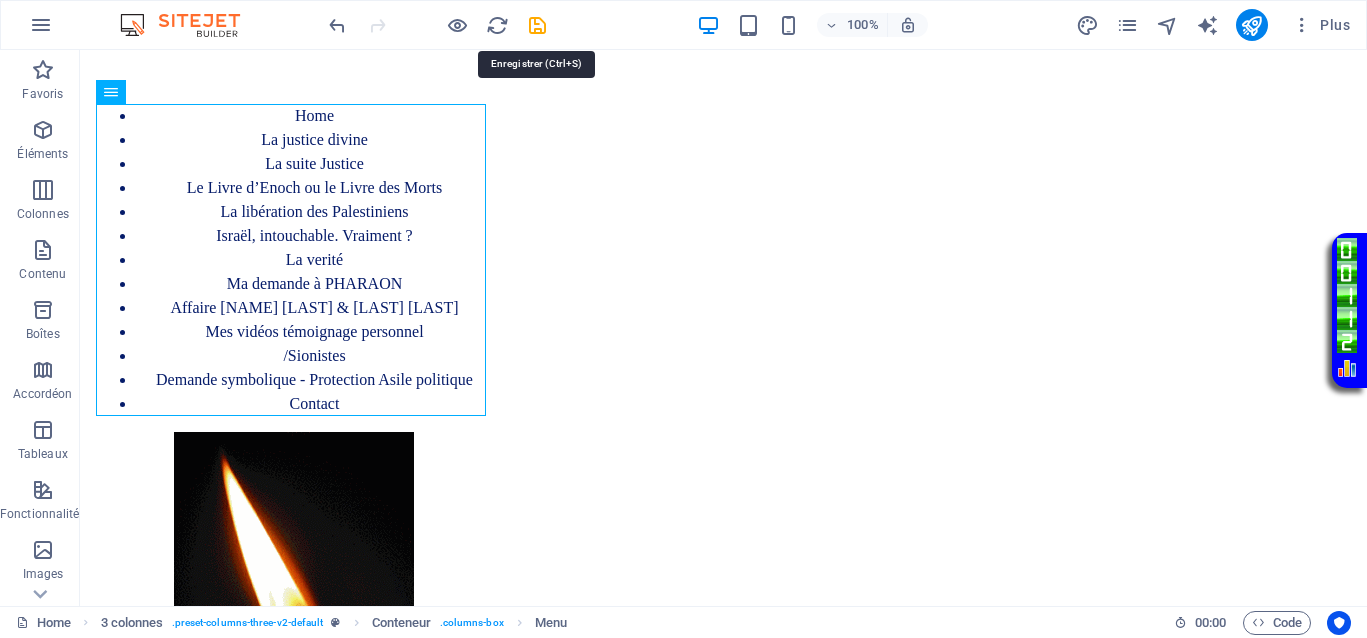 click at bounding box center (537, 25) 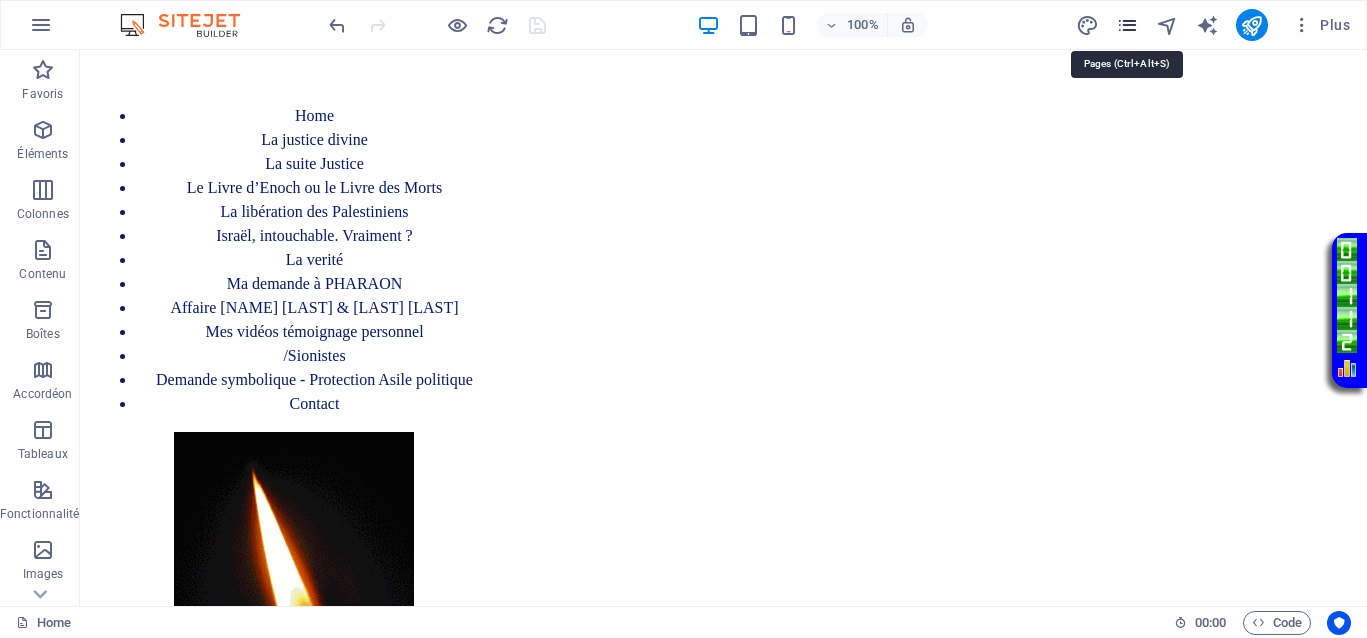 click at bounding box center [1127, 25] 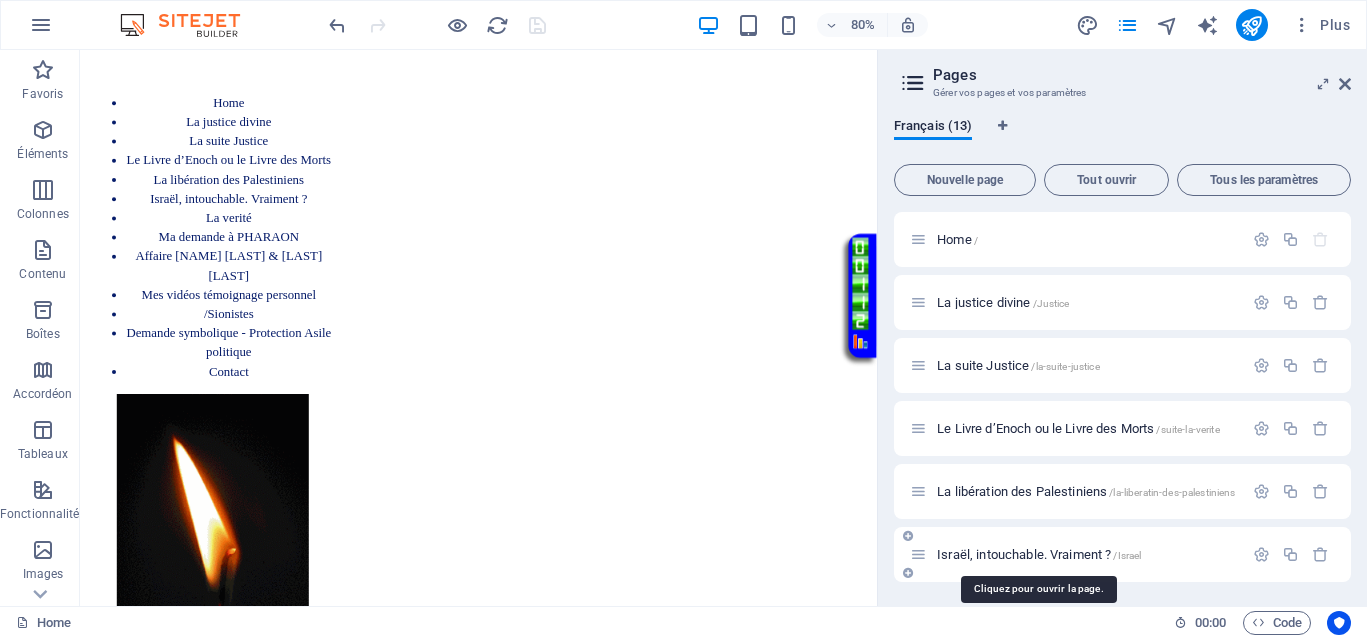 click on "Israël, intouchable. Vraiment ? /Israel" at bounding box center (1039, 554) 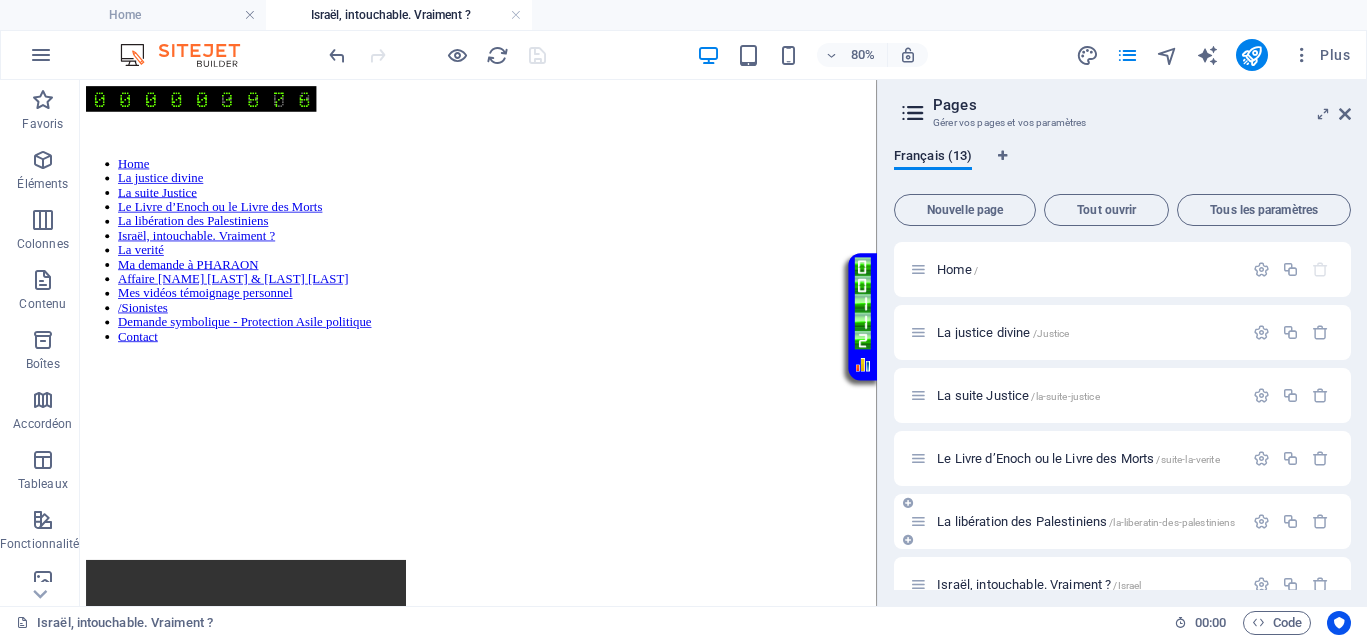 scroll, scrollTop: 0, scrollLeft: 0, axis: both 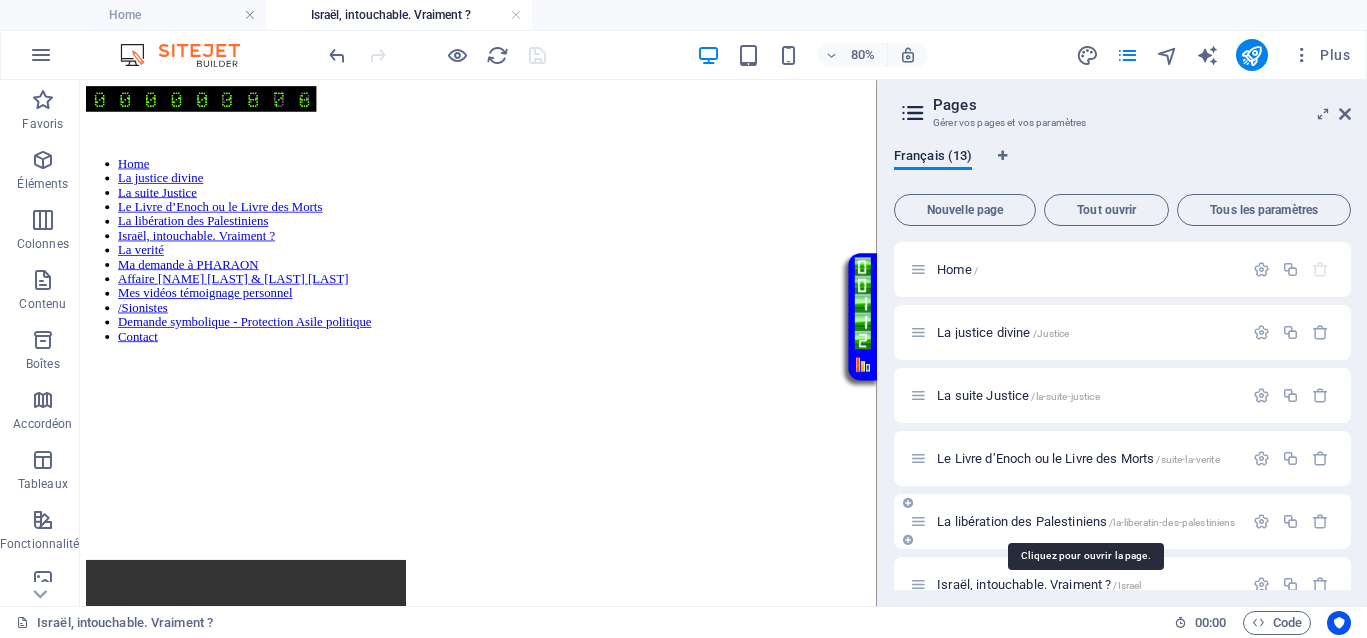click on "La libération des Palestiniens /la-liberatin-des-palestiniens" at bounding box center [1086, 521] 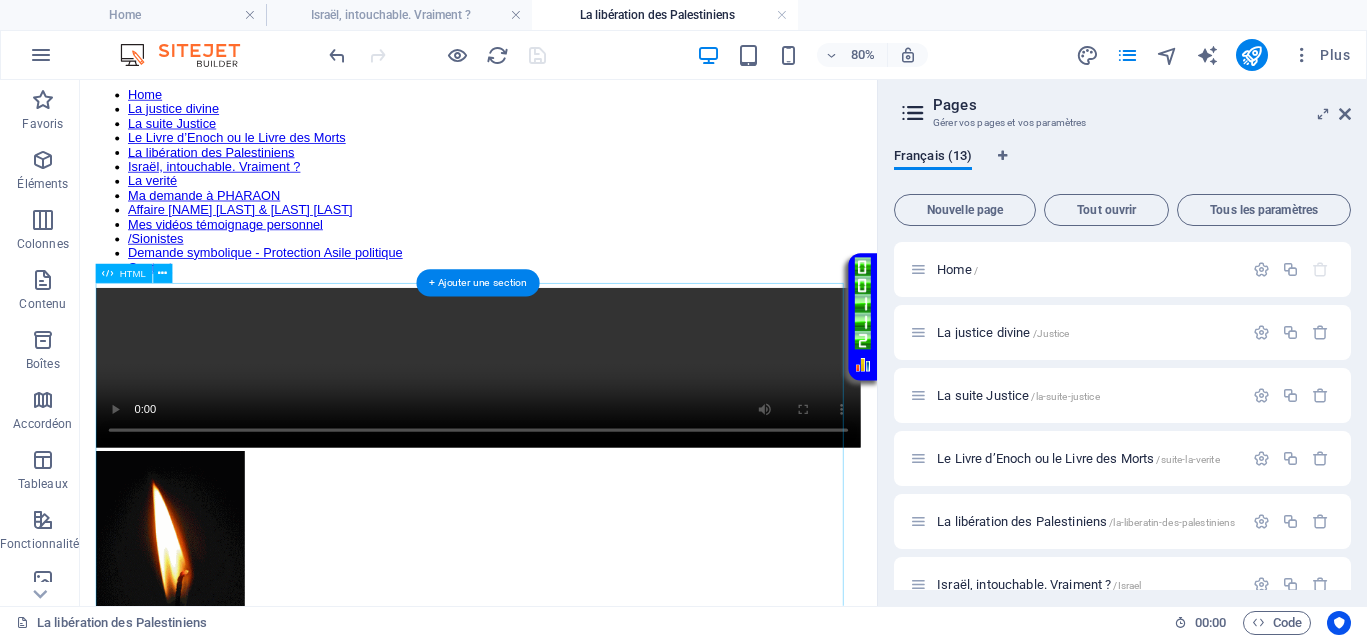 scroll, scrollTop: 125, scrollLeft: 0, axis: vertical 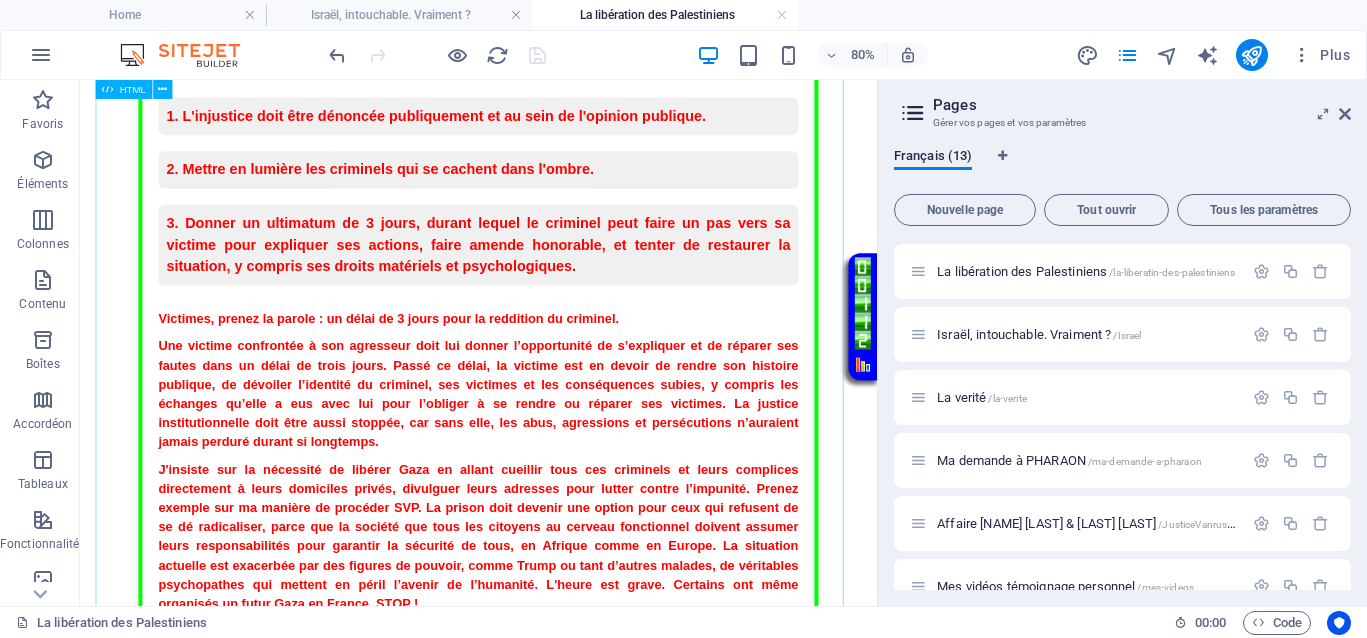 click on "Conditions pour instaurer la justice
Conditions pour instaurer la justice de manière immédiate et instantanée
1. L'injustice doit être dénoncée publiquement et au sein de l'opinion publique.
2. Mettre en lumière les criminels qui se cachent dans l'ombre.
3. Donner un ultimatum de 3 jours, durant lequel le criminel peut faire un pas vers sa victime pour expliquer ses actions, faire amende honorable, et tenter de restaurer la situation, y compris ses droits matériels et psychologiques.
Victimes, prenez la parole : un délai de 3 jours pour la reddition du criminel." at bounding box center [578, 521] 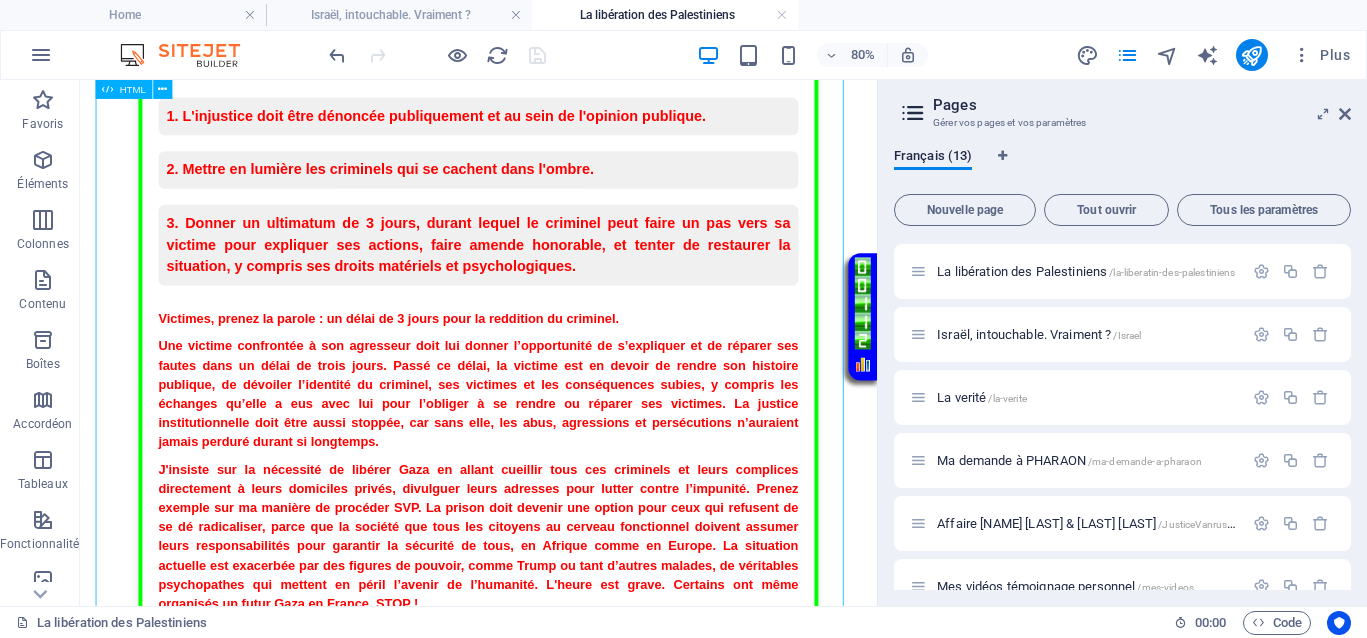 click on "Conditions pour instaurer la justice
Conditions pour instaurer la justice de manière immédiate et instantanée
1. L'injustice doit être dénoncée publiquement et au sein de l'opinion publique.
2. Mettre en lumière les criminels qui se cachent dans l'ombre.
3. Donner un ultimatum de 3 jours, durant lequel le criminel peut faire un pas vers sa victime pour expliquer ses actions, faire amende honorable, et tenter de restaurer la situation, y compris ses droits matériels et psychologiques.
Victimes, prenez la parole : un délai de 3 jours pour la reddition du criminel." at bounding box center [578, 521] 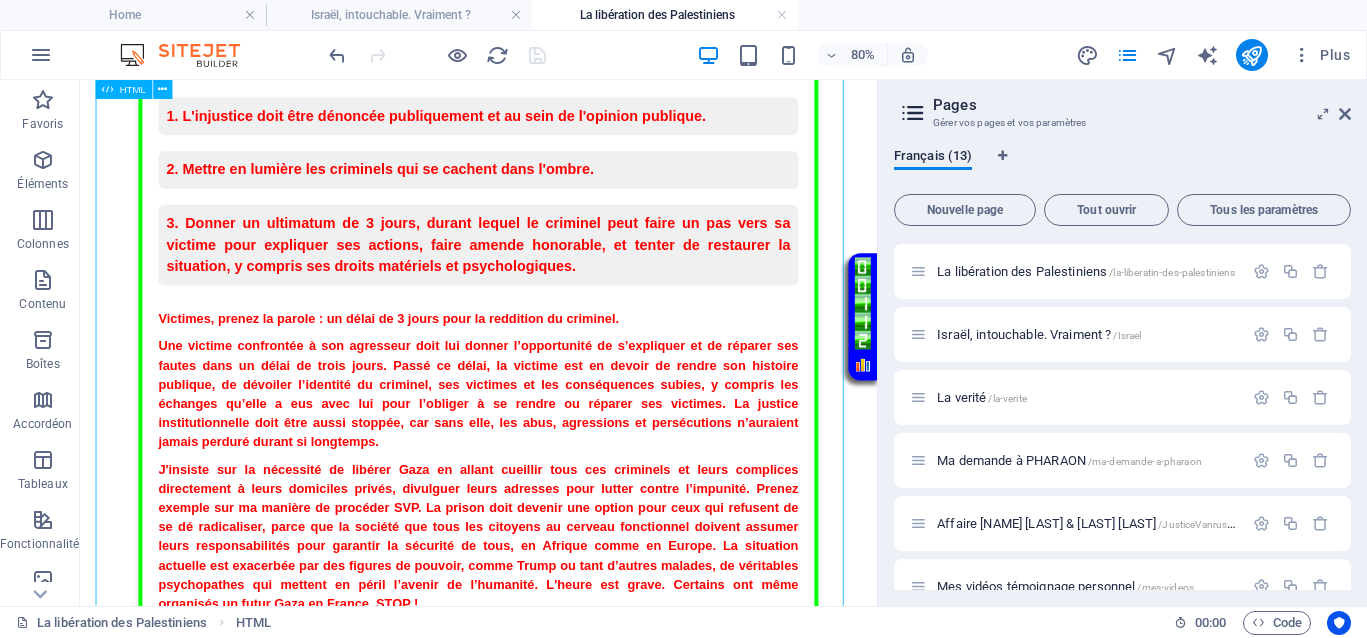 click on "Conditions pour instaurer la justice
Conditions pour instaurer la justice de manière immédiate et instantanée
1. L'injustice doit être dénoncée publiquement et au sein de l'opinion publique.
2. Mettre en lumière les criminels qui se cachent dans l'ombre.
3. Donner un ultimatum de 3 jours, durant lequel le criminel peut faire un pas vers sa victime pour expliquer ses actions, faire amende honorable, et tenter de restaurer la situation, y compris ses droits matériels et psychologiques.
Victimes, prenez la parole : un délai de 3 jours pour la reddition du criminel." at bounding box center (578, 521) 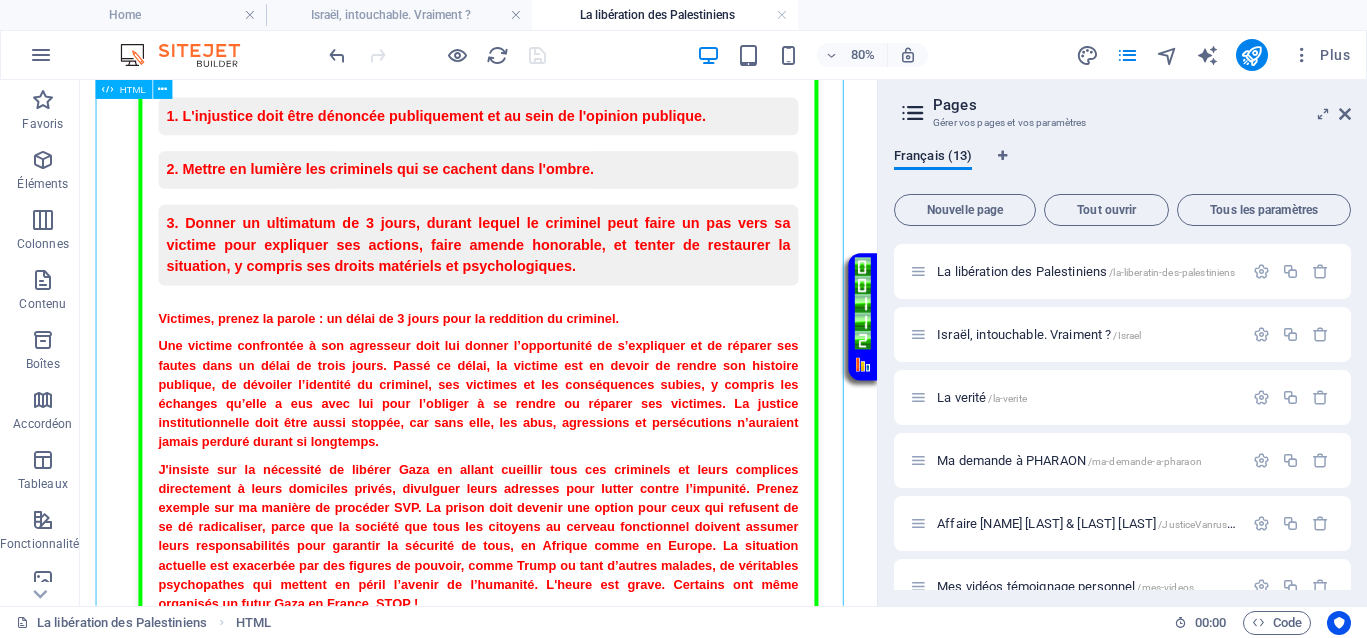 click on "Conditions pour instaurer la justice
Conditions pour instaurer la justice de manière immédiate et instantanée
1. L'injustice doit être dénoncée publiquement et au sein de l'opinion publique.
2. Mettre en lumière les criminels qui se cachent dans l'ombre.
3. Donner un ultimatum de 3 jours, durant lequel le criminel peut faire un pas vers sa victime pour expliquer ses actions, faire amende honorable, et tenter de restaurer la situation, y compris ses droits matériels et psychologiques.
Victimes, prenez la parole : un délai de 3 jours pour la reddition du criminel." at bounding box center [578, 521] 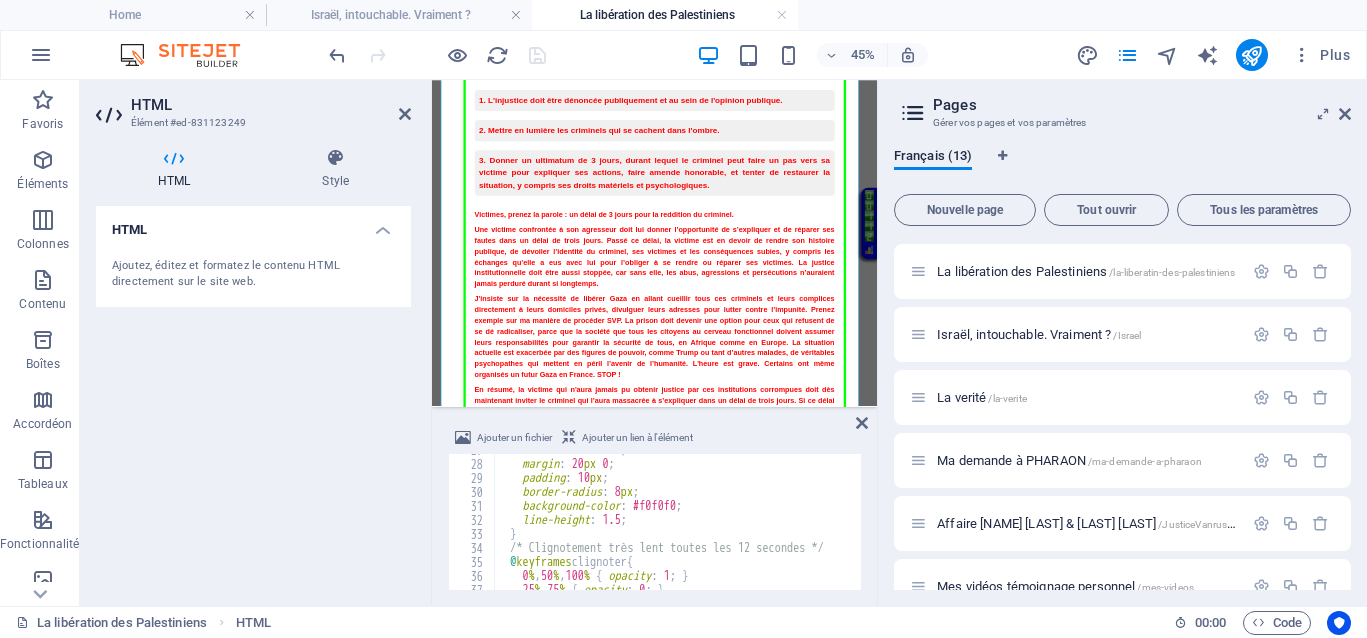 scroll, scrollTop: 450, scrollLeft: 0, axis: vertical 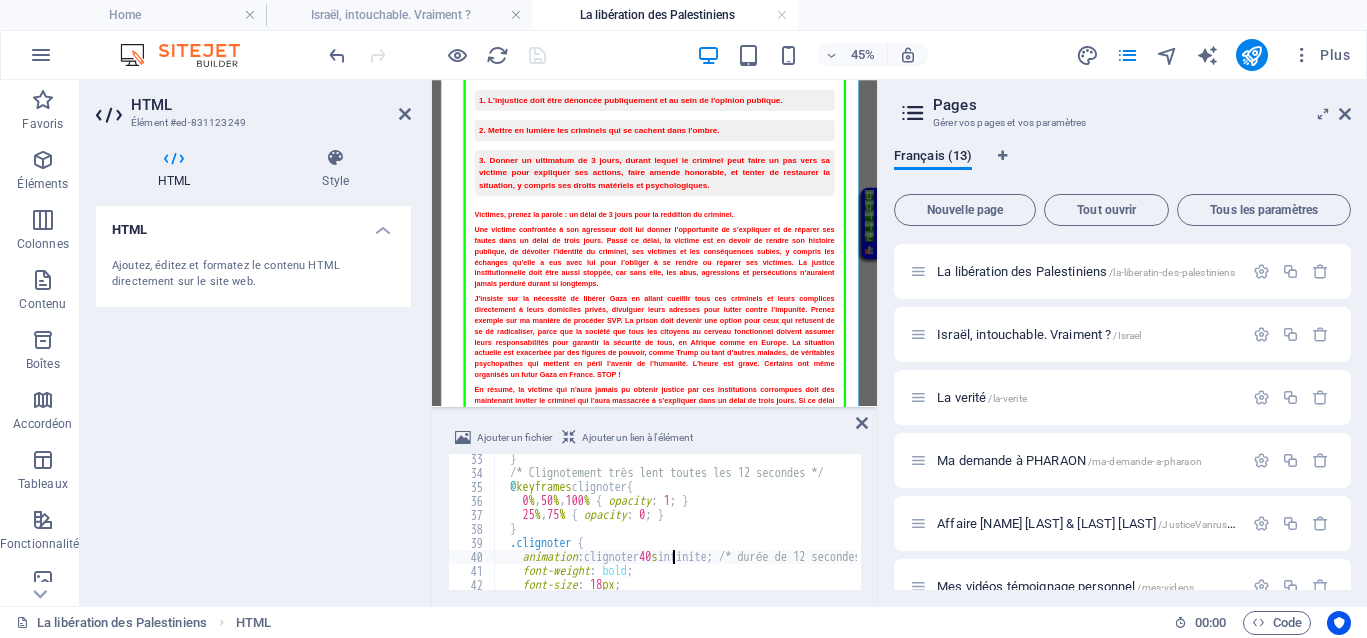 click on "}    /* Clignotement très lent toutes les 12 secondes */    @ keyframes  clignoter  {      0 % ,  50 % ,  100 %   {   opacity :   1 ;   }      25 % ,  75 %   {   opacity :   0 ;   }    }    .clignoter   {      animation :  clignoter  40 s  infinite ;   /* durée de 12 secondes pour ralentir le clignotement */      font-weight :   bold ;      font-size :   18 px ;      color :   red ;   /* texte en rouge */" at bounding box center (3008, 532) 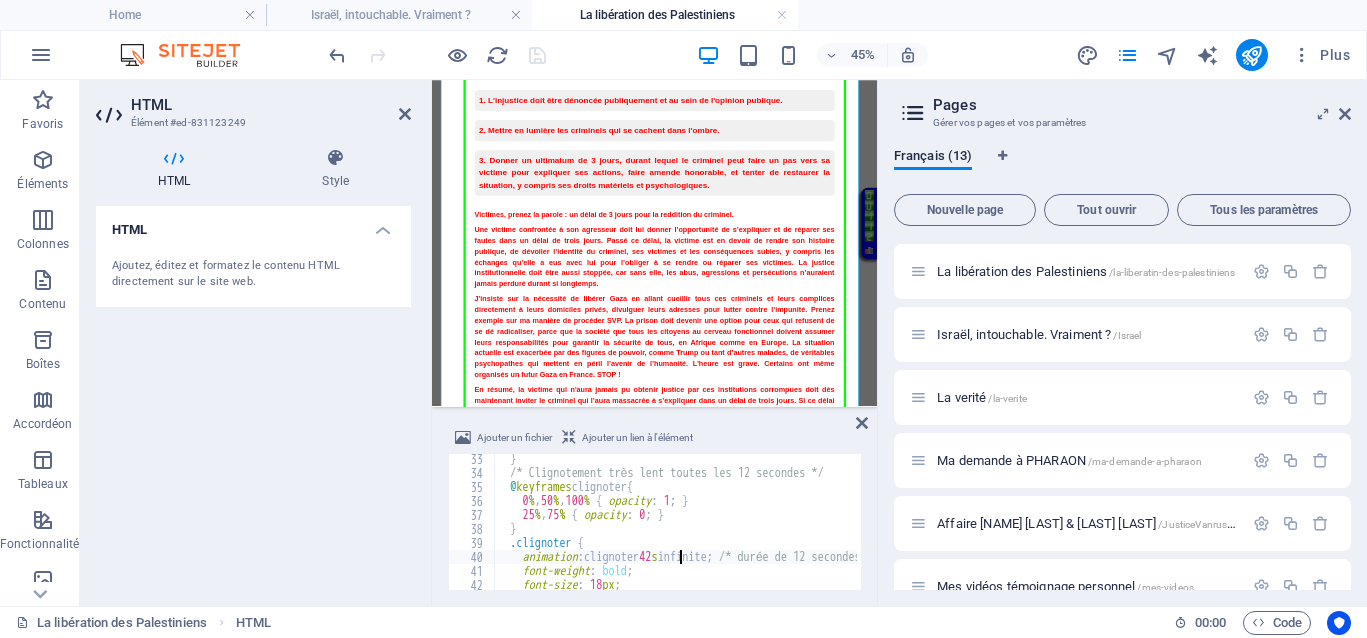 scroll, scrollTop: 0, scrollLeft: 15, axis: horizontal 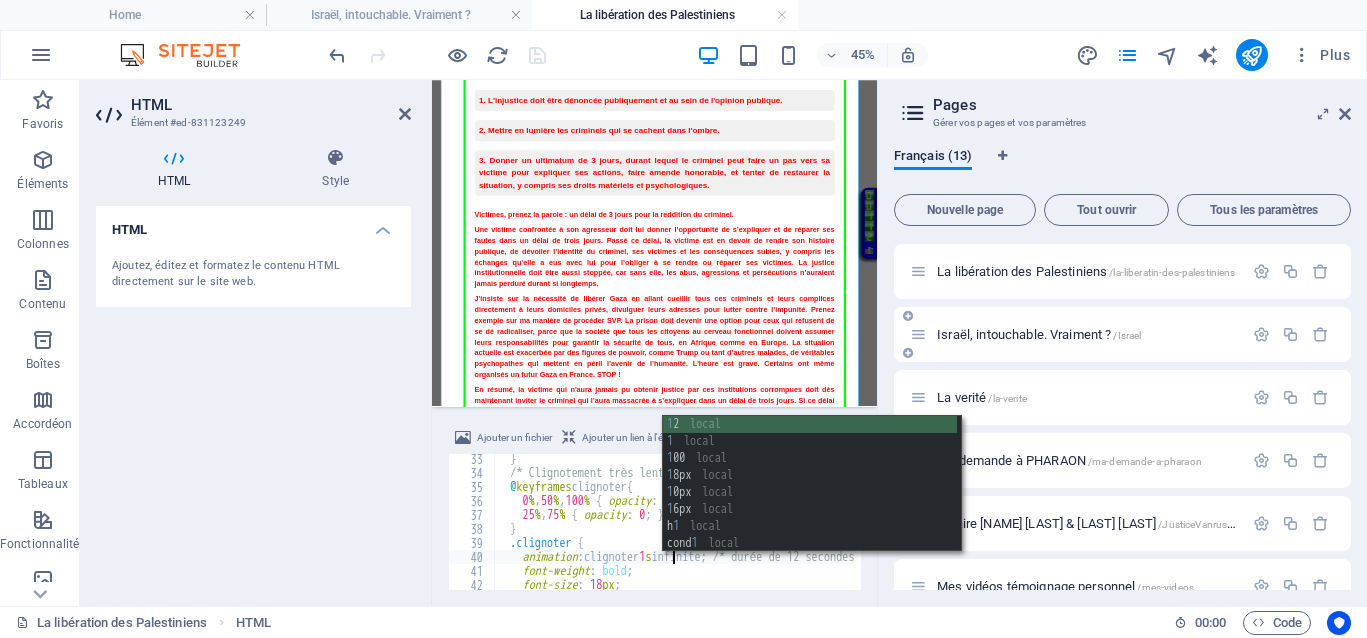 type on "animation: clignoter 1s infinite; /* durée de 12 secondes pour ralentir le clignotement */" 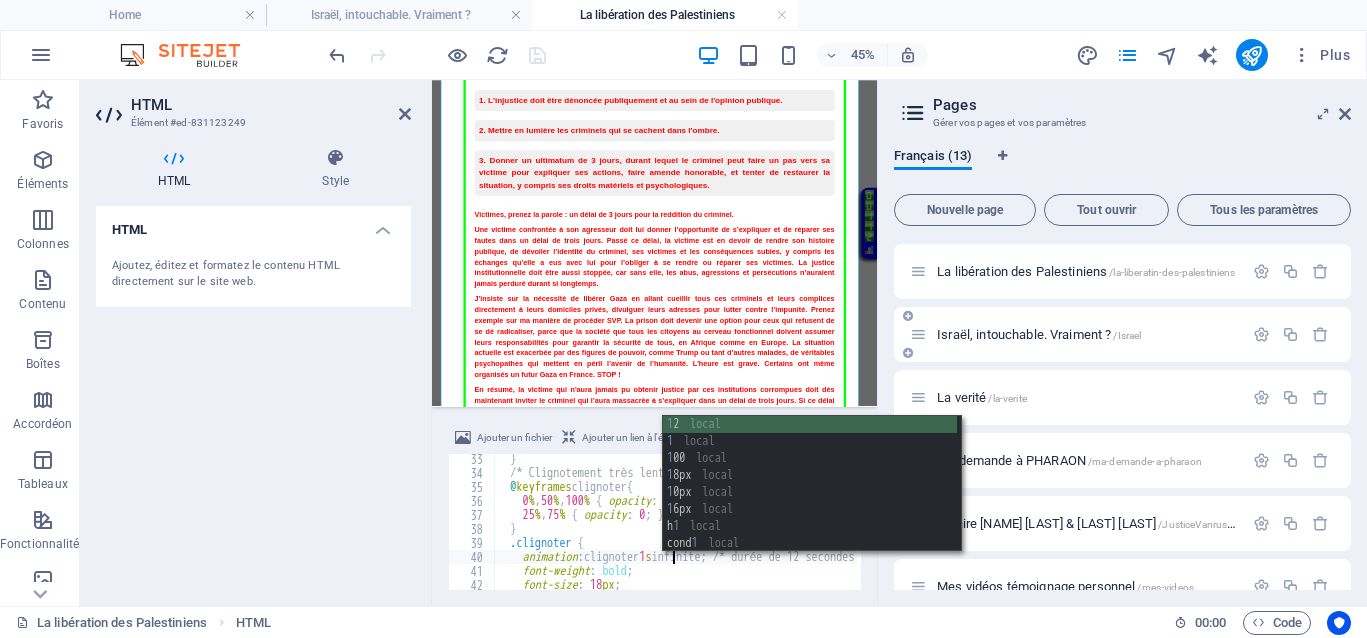 drag, startPoint x: 896, startPoint y: 308, endPoint x: 878, endPoint y: 329, distance: 27.658634 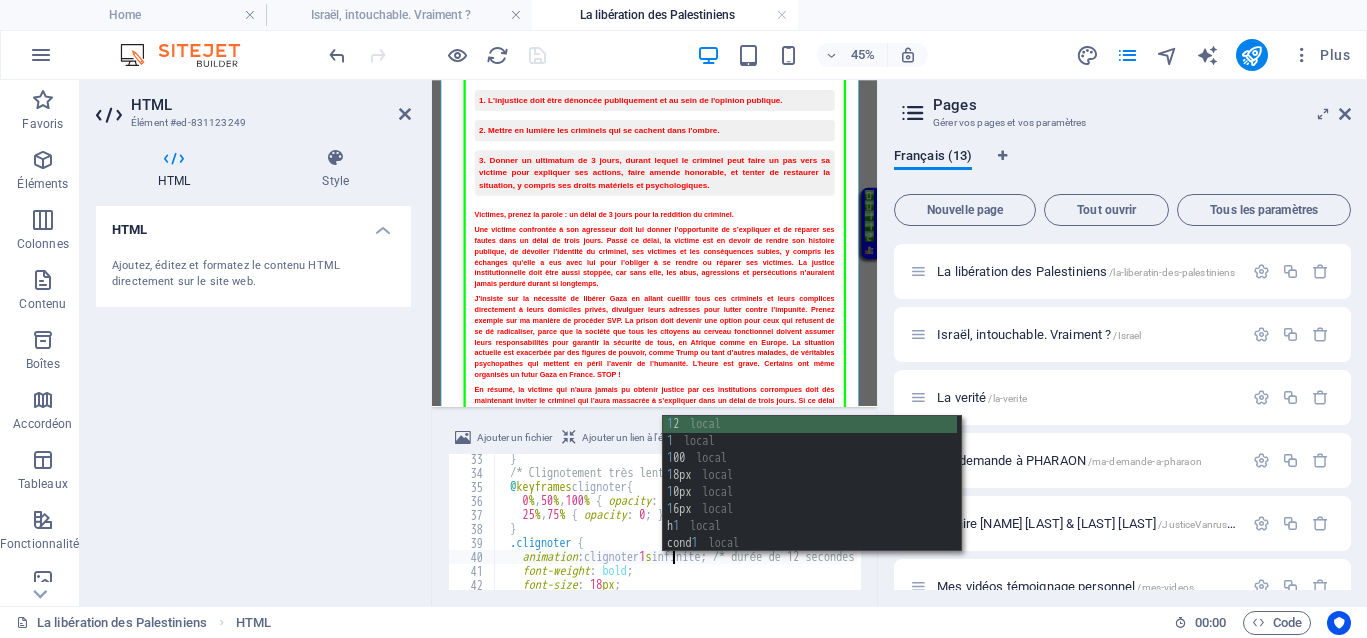 click on "Israël, intouchable. Vraiment ? /Israel" at bounding box center (1122, 334) 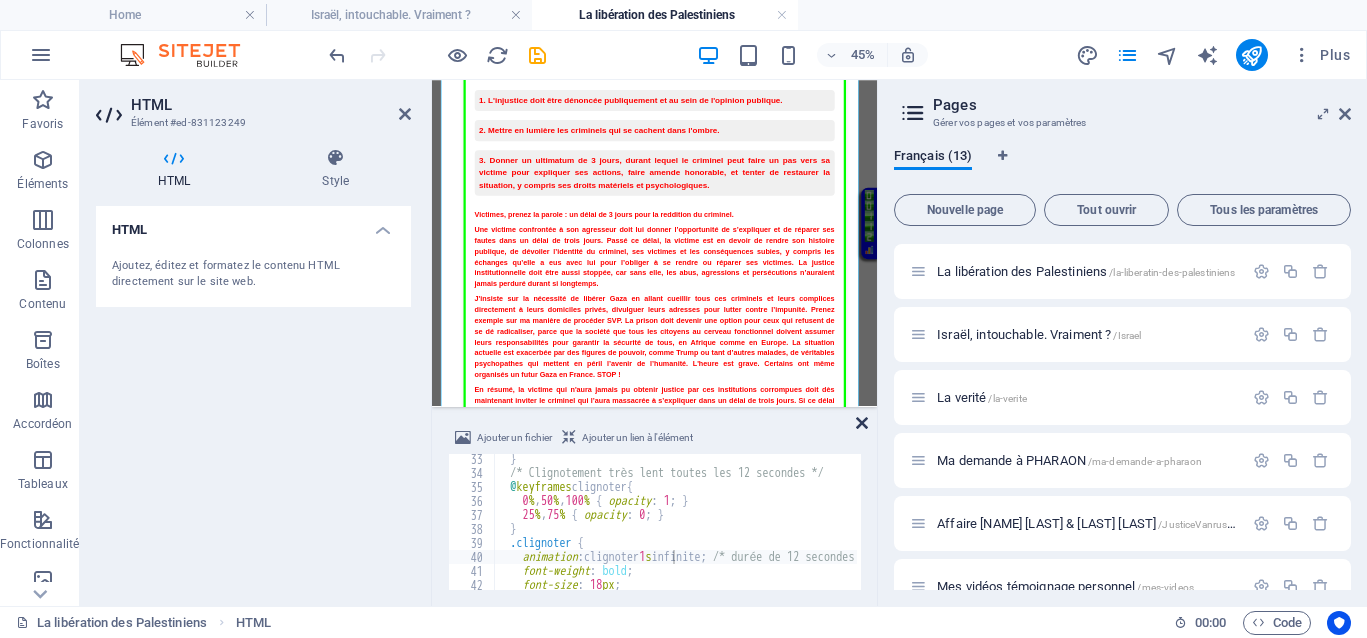 click at bounding box center [862, 423] 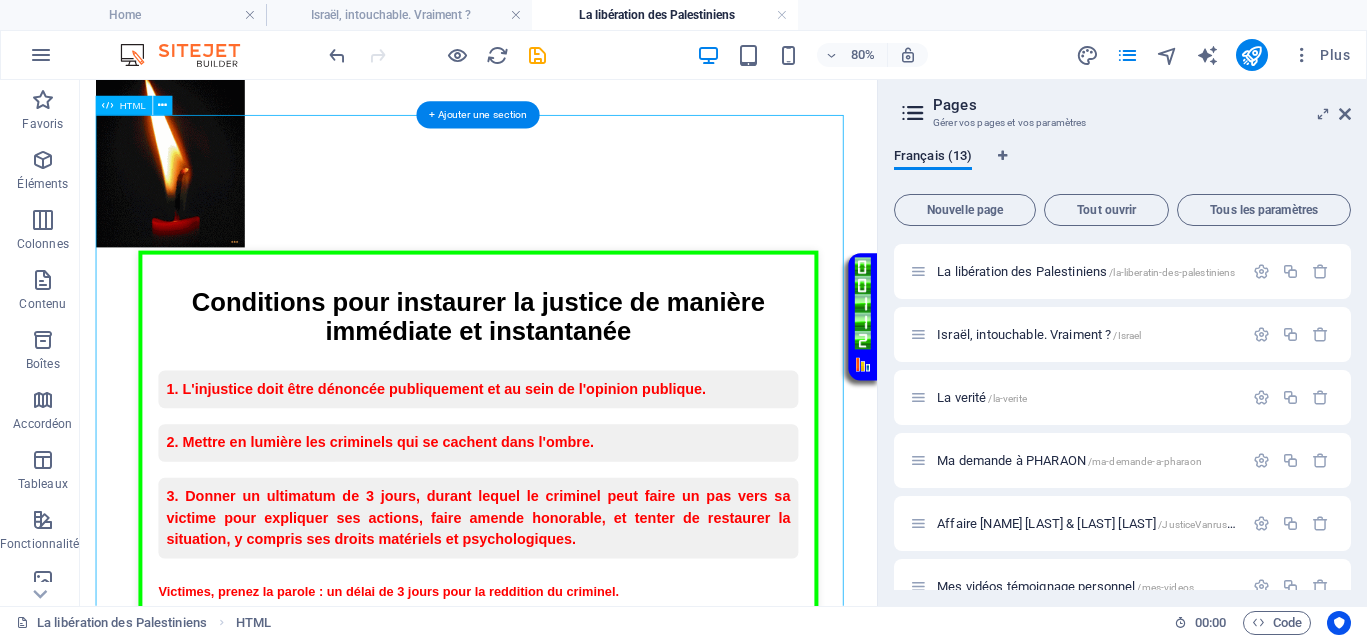 scroll, scrollTop: 875, scrollLeft: 0, axis: vertical 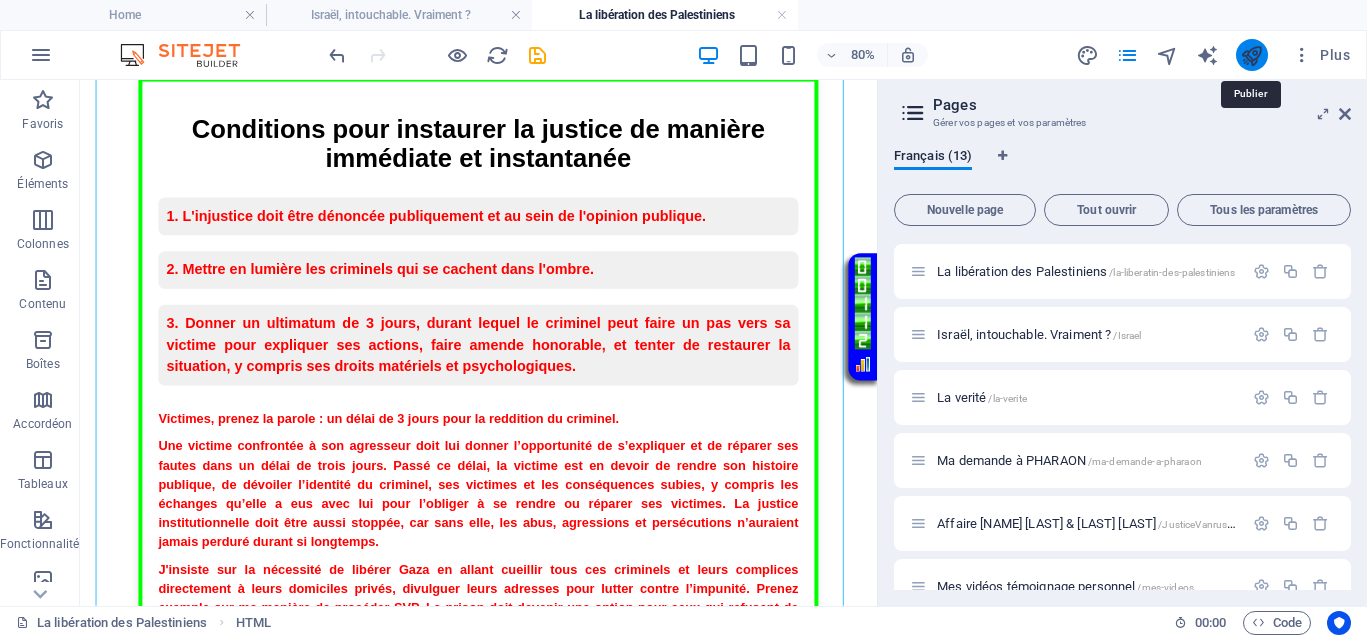 click at bounding box center [1251, 55] 